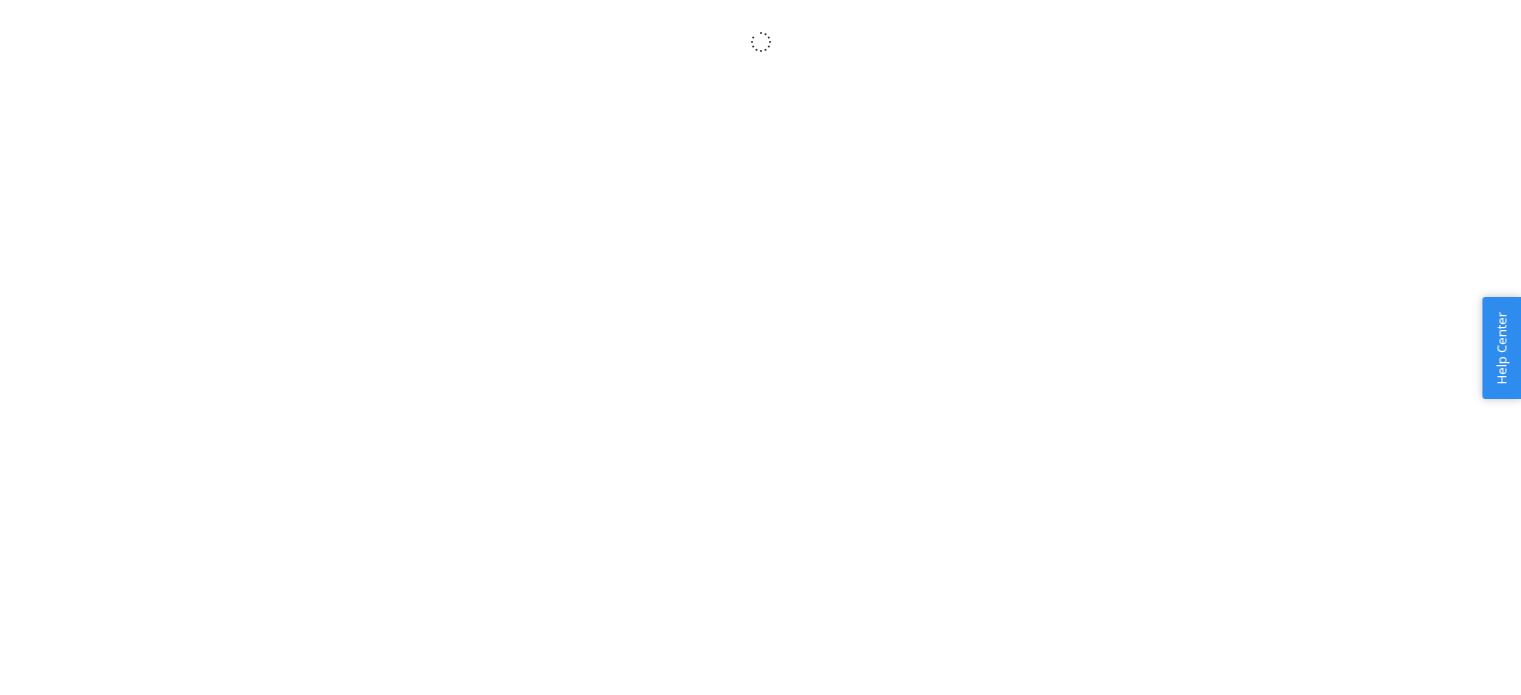 scroll, scrollTop: 0, scrollLeft: 0, axis: both 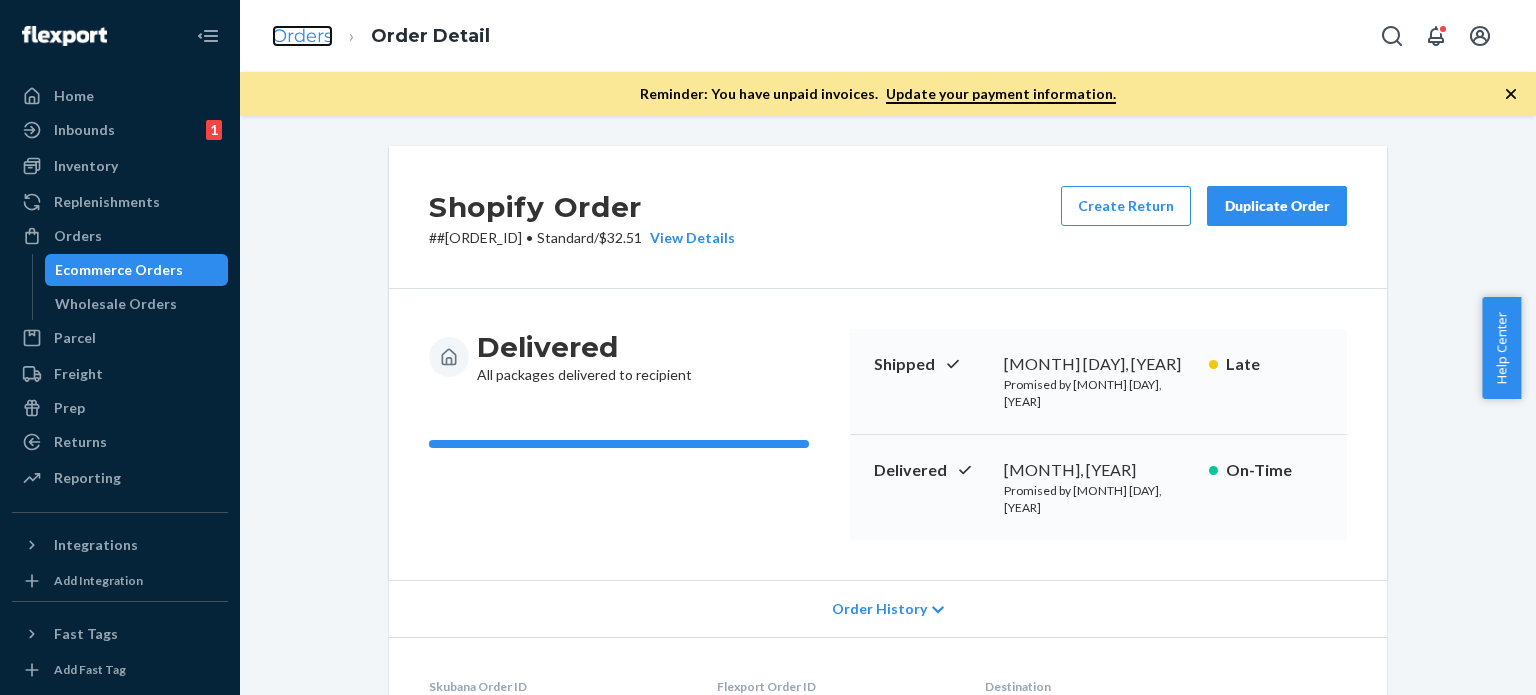 click on "Orders" at bounding box center (302, 36) 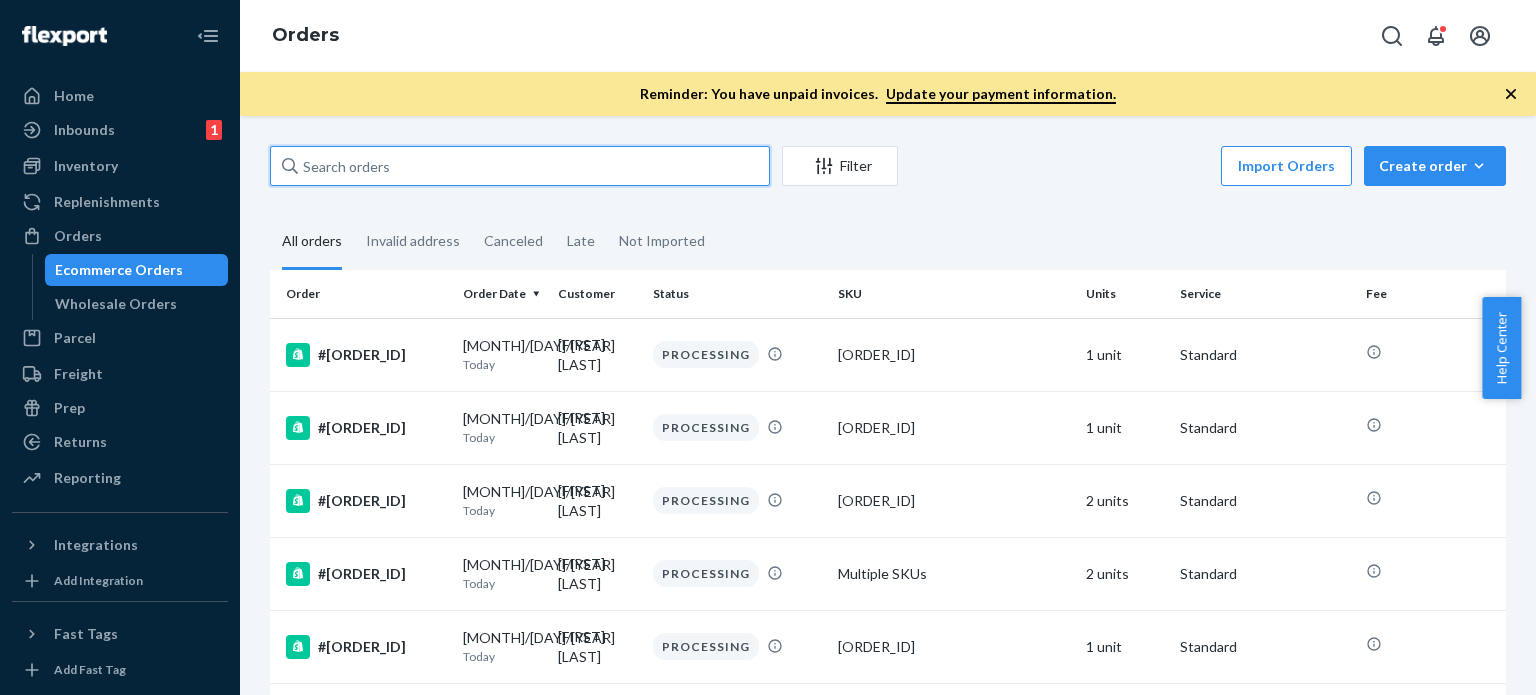 click at bounding box center [520, 166] 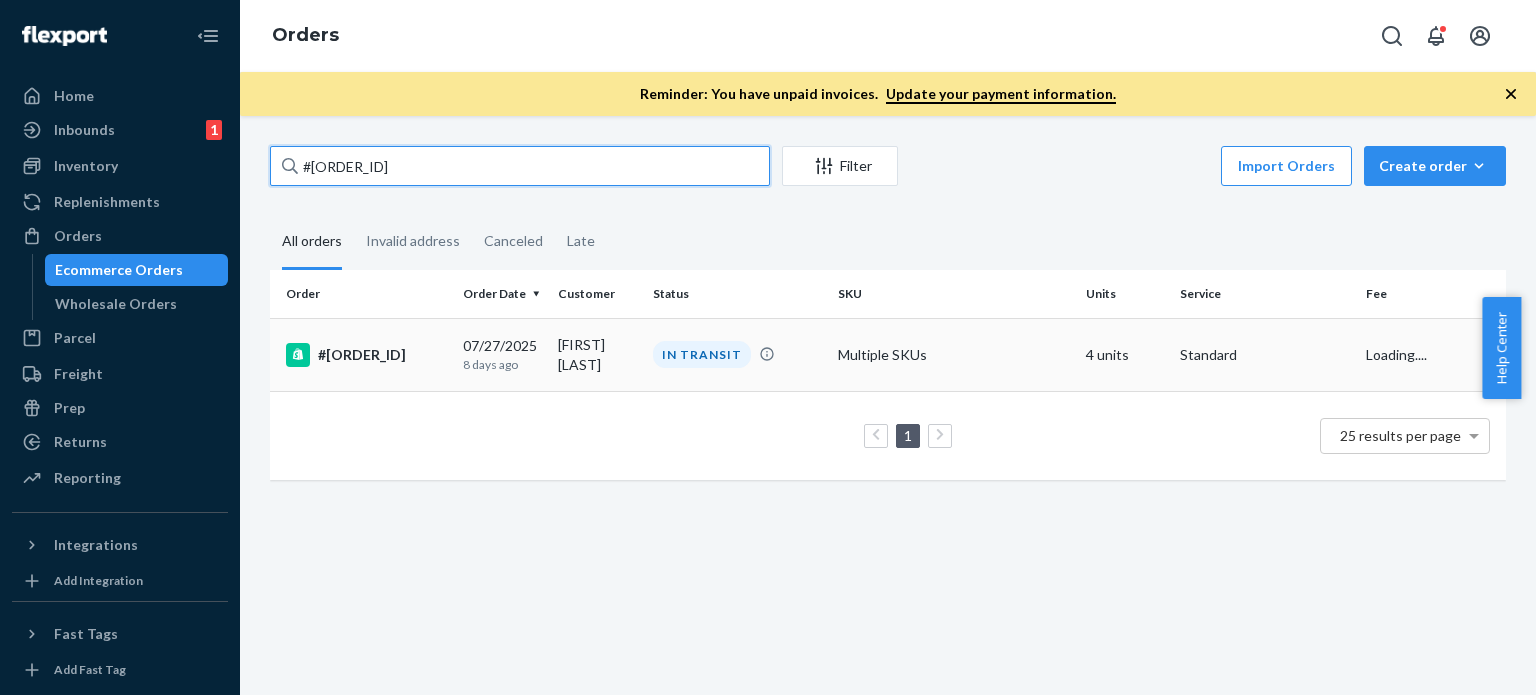 type on "#[ORDER_ID]" 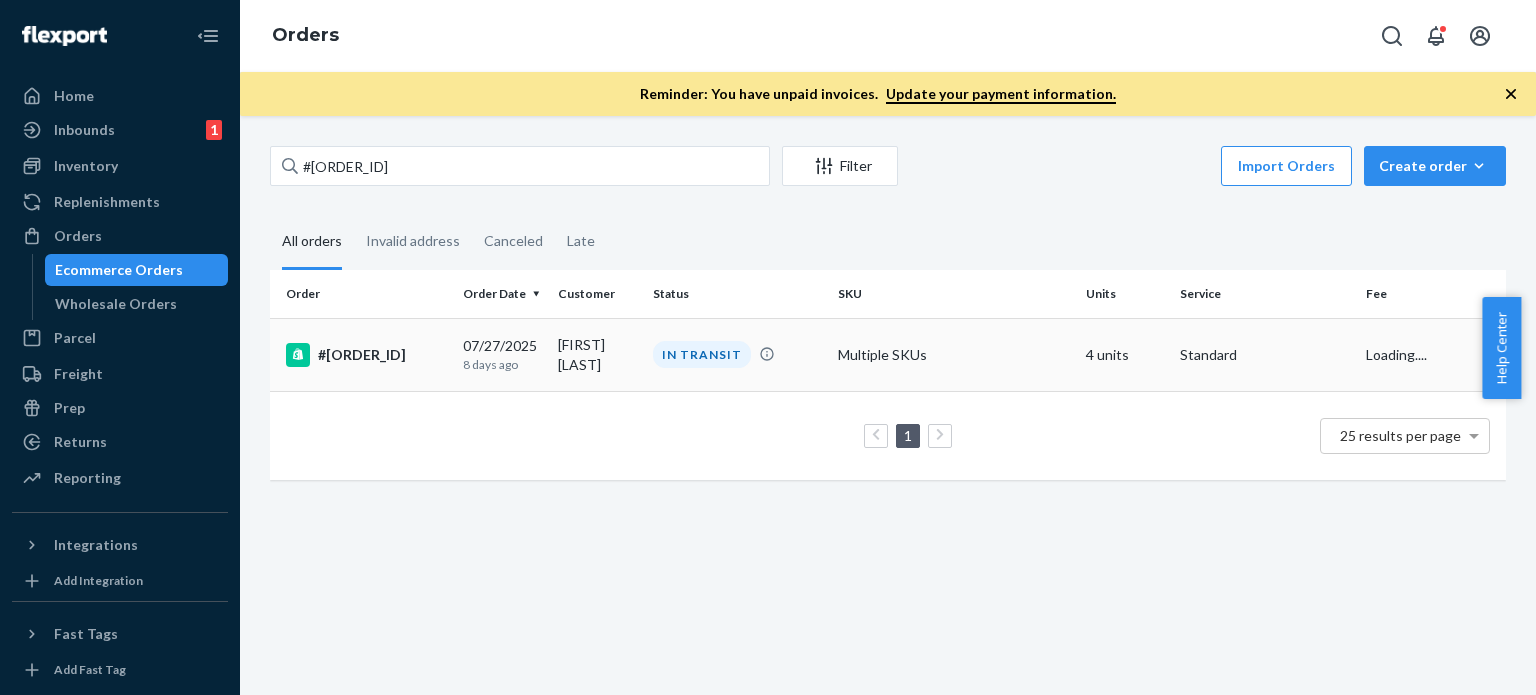 click on "[FIRST] [LAST]" at bounding box center (597, 354) 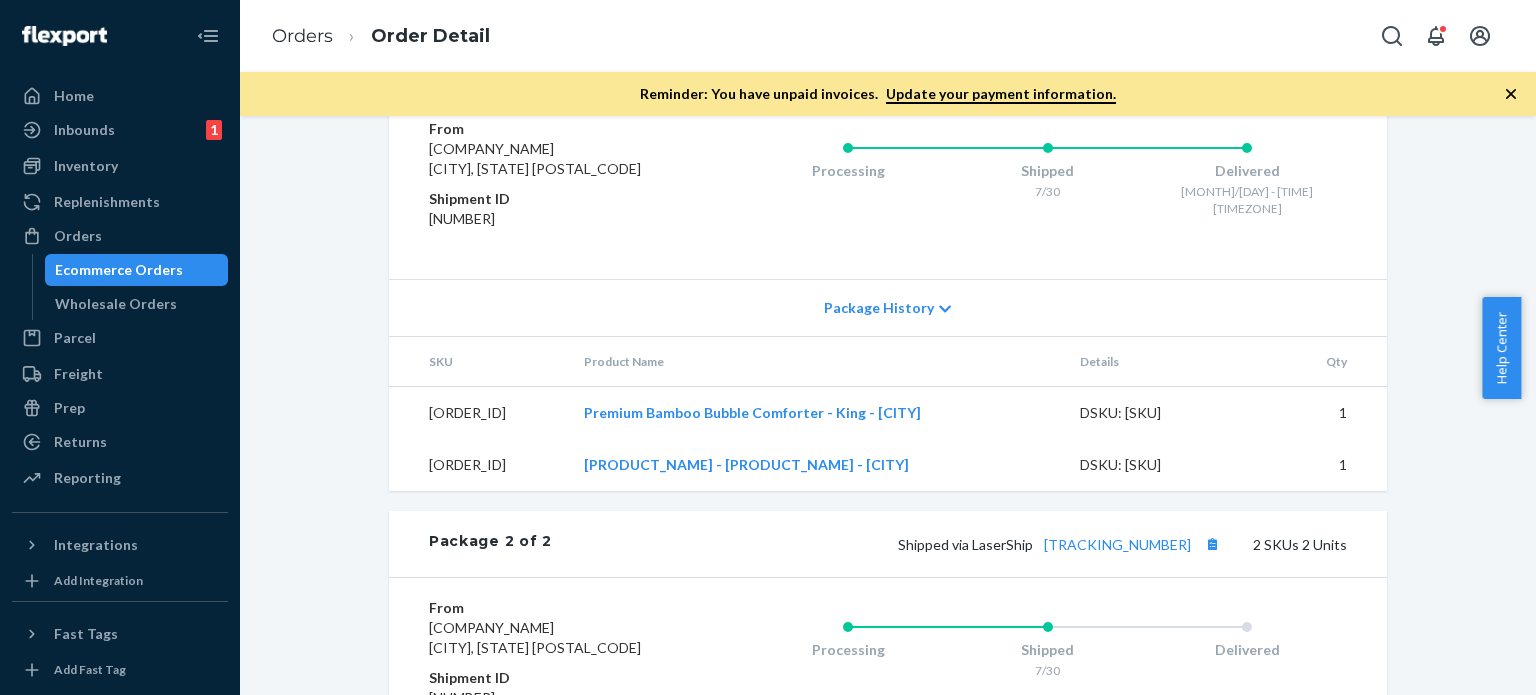 scroll, scrollTop: 1400, scrollLeft: 0, axis: vertical 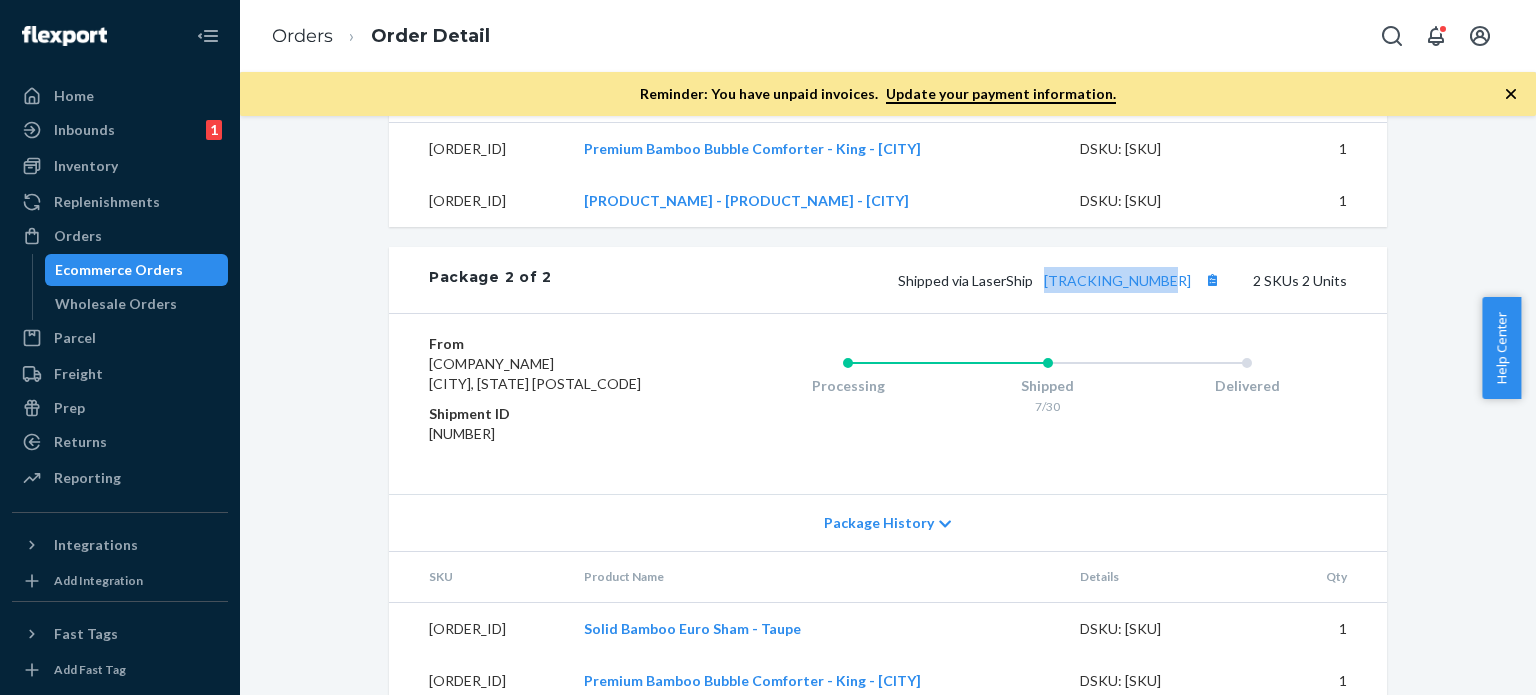 drag, startPoint x: 1077, startPoint y: 251, endPoint x: 1215, endPoint y: 252, distance: 138.00362 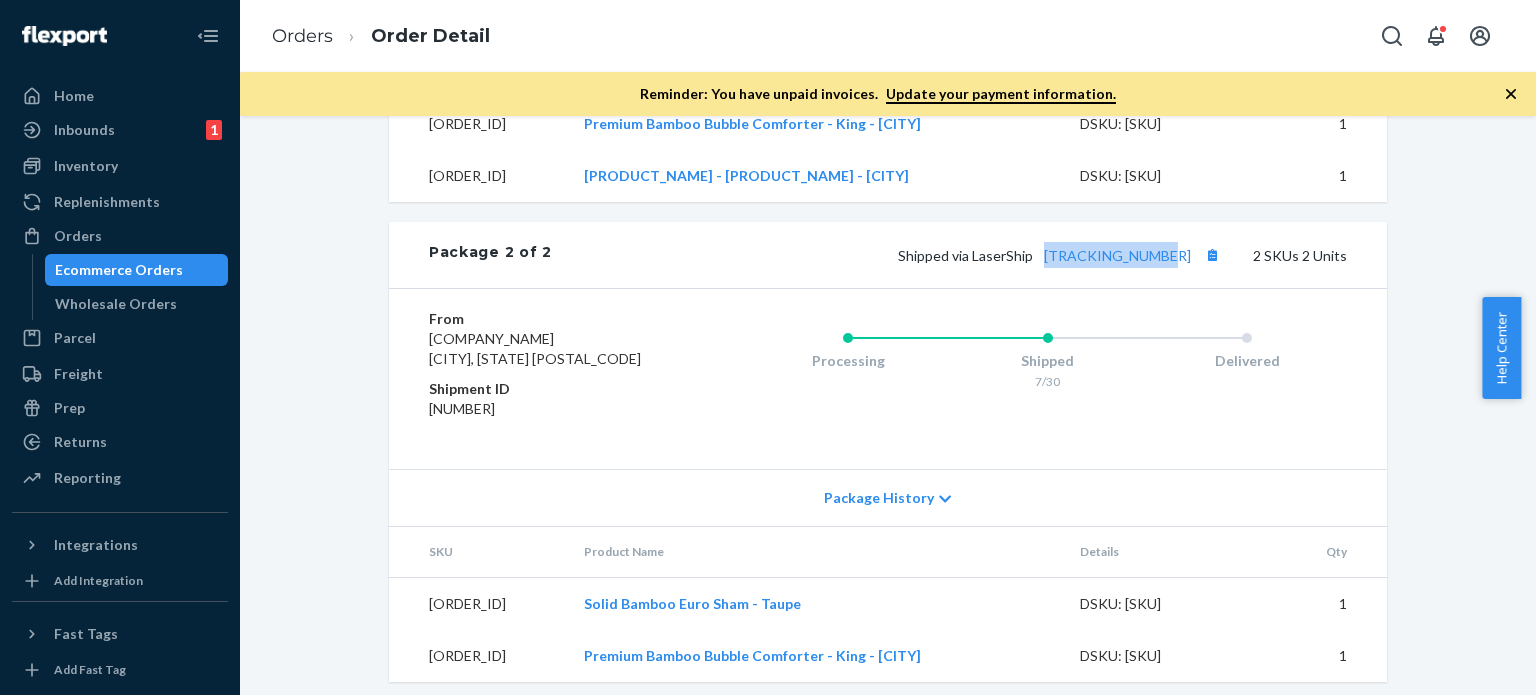 scroll, scrollTop: 1432, scrollLeft: 0, axis: vertical 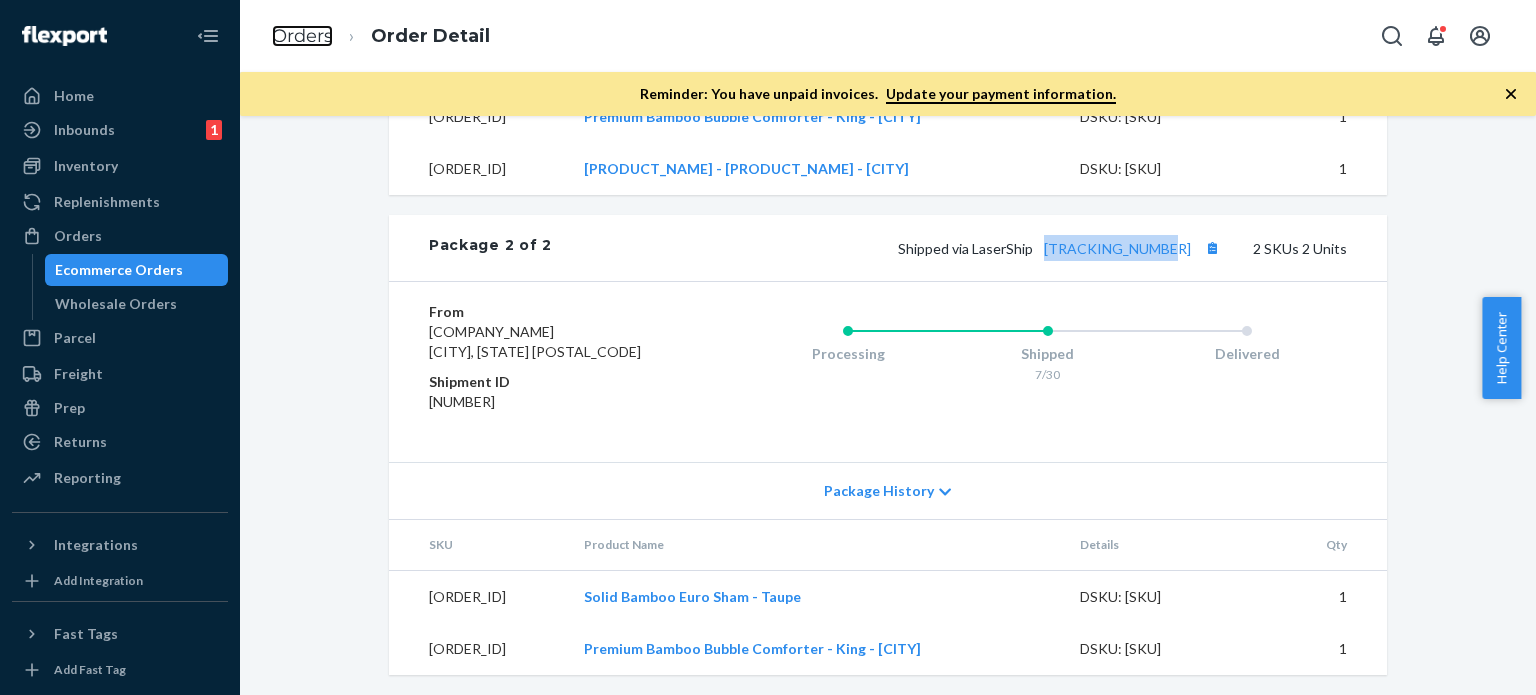 drag, startPoint x: 291, startPoint y: 31, endPoint x: 360, endPoint y: 103, distance: 99.724625 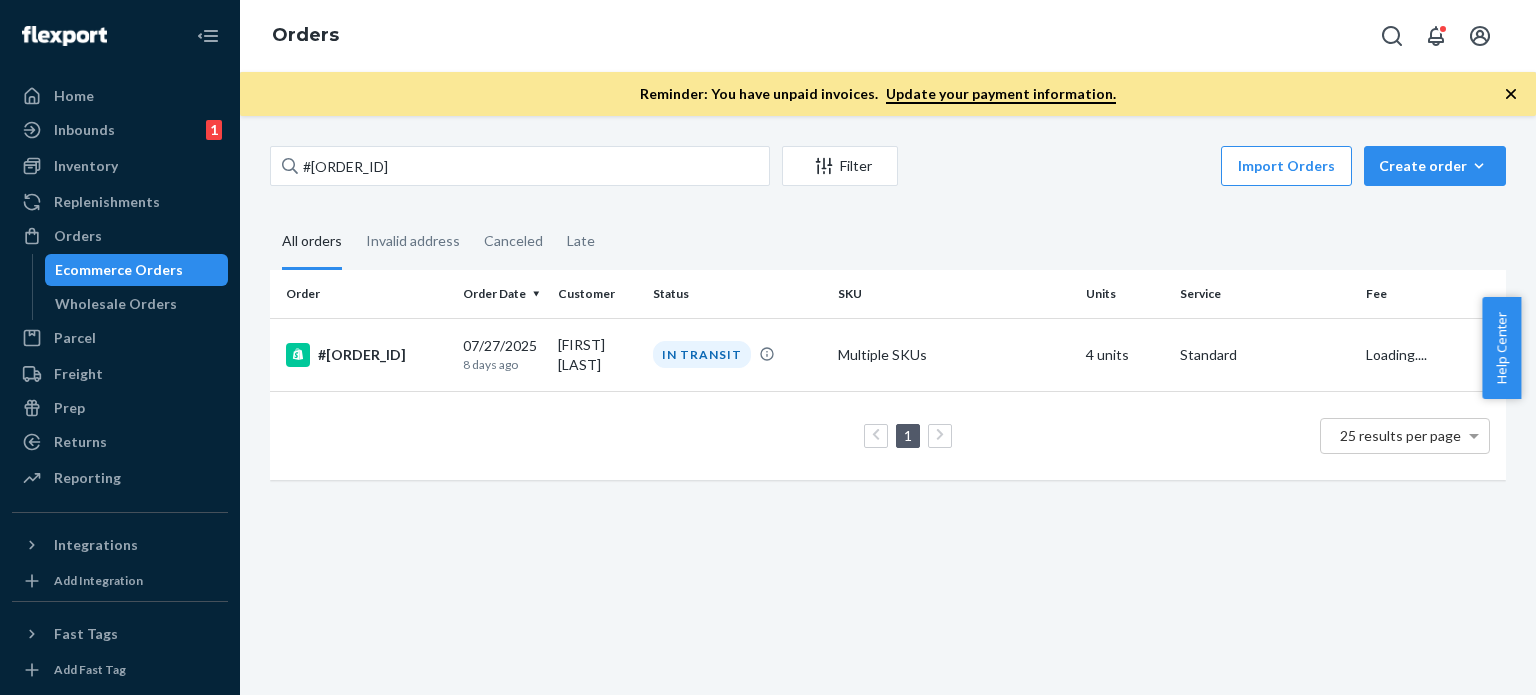 scroll, scrollTop: 0, scrollLeft: 0, axis: both 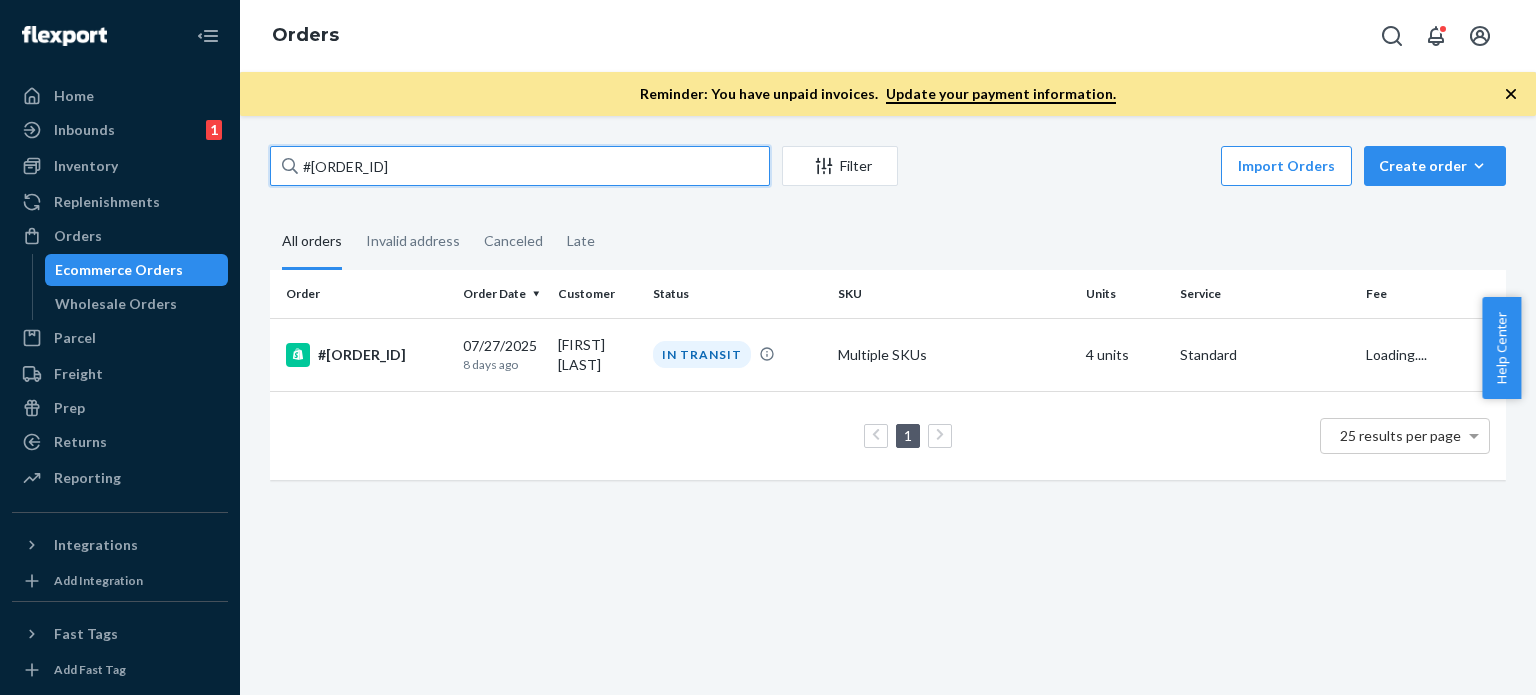 drag, startPoint x: 436, startPoint y: 163, endPoint x: 268, endPoint y: 170, distance: 168.14577 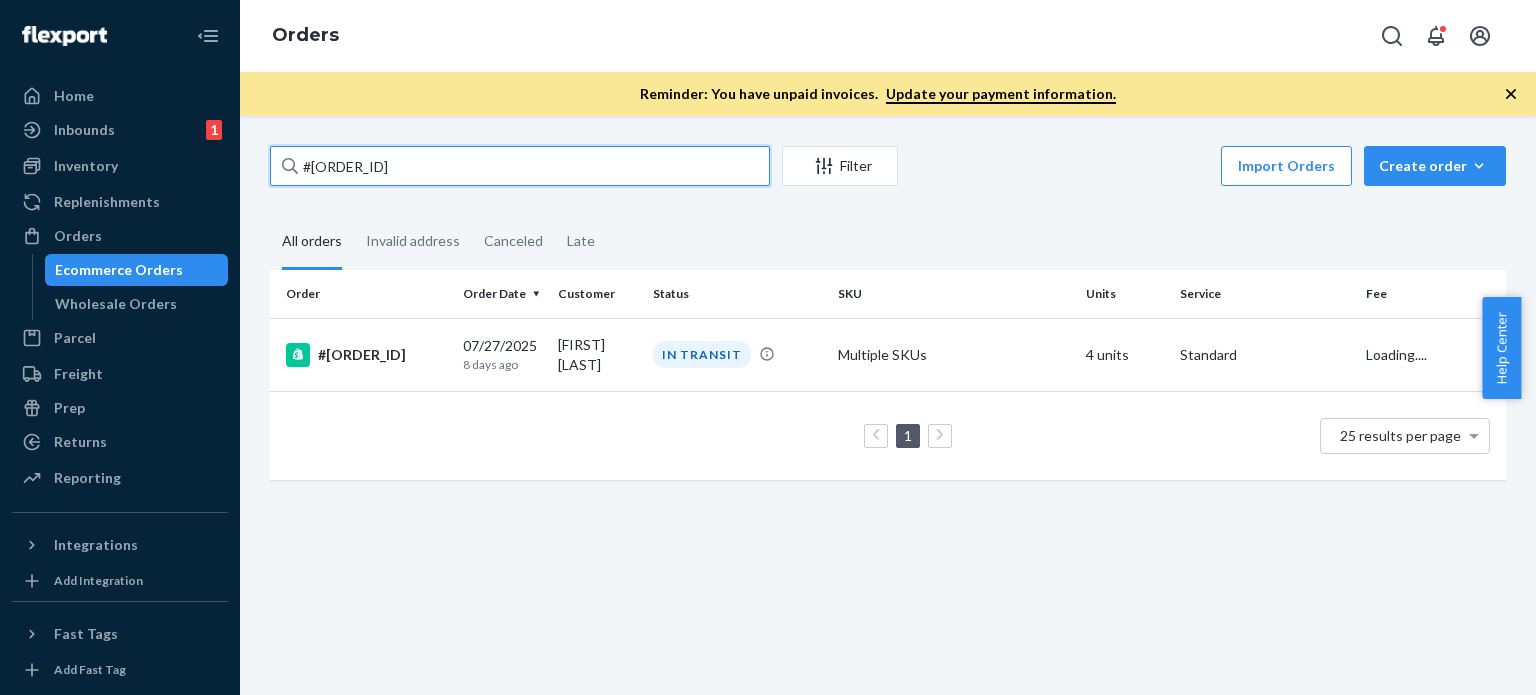 click on "Home Inbounds 1 Shipping Plans Problems 1 Inventory Products Replenishments Orders Ecommerce Orders Wholesale Orders Parcel Parcel orders Integrations Freight Prep Returns All Returns Settings Packages Reporting Reports Analytics Integrations Add Integration Fast Tags Add Fast Tag Settings Talk to Support Help Center Give Feedback Orders Reminder: You have unpaid invoices.  Update your payment information. #[ORDER_ID] Filter Import Orders Create order Ecommerce order Removal order All orders Invalid address Canceled Late Order Order Date Customer Status SKU Units Service Fee #[ORDER_ID] [DATE] [TIME_AGO] IN TRANSIT Multiple SKUs [UNITS] Standard Loading.... 1 25 results per page" at bounding box center [768, 347] 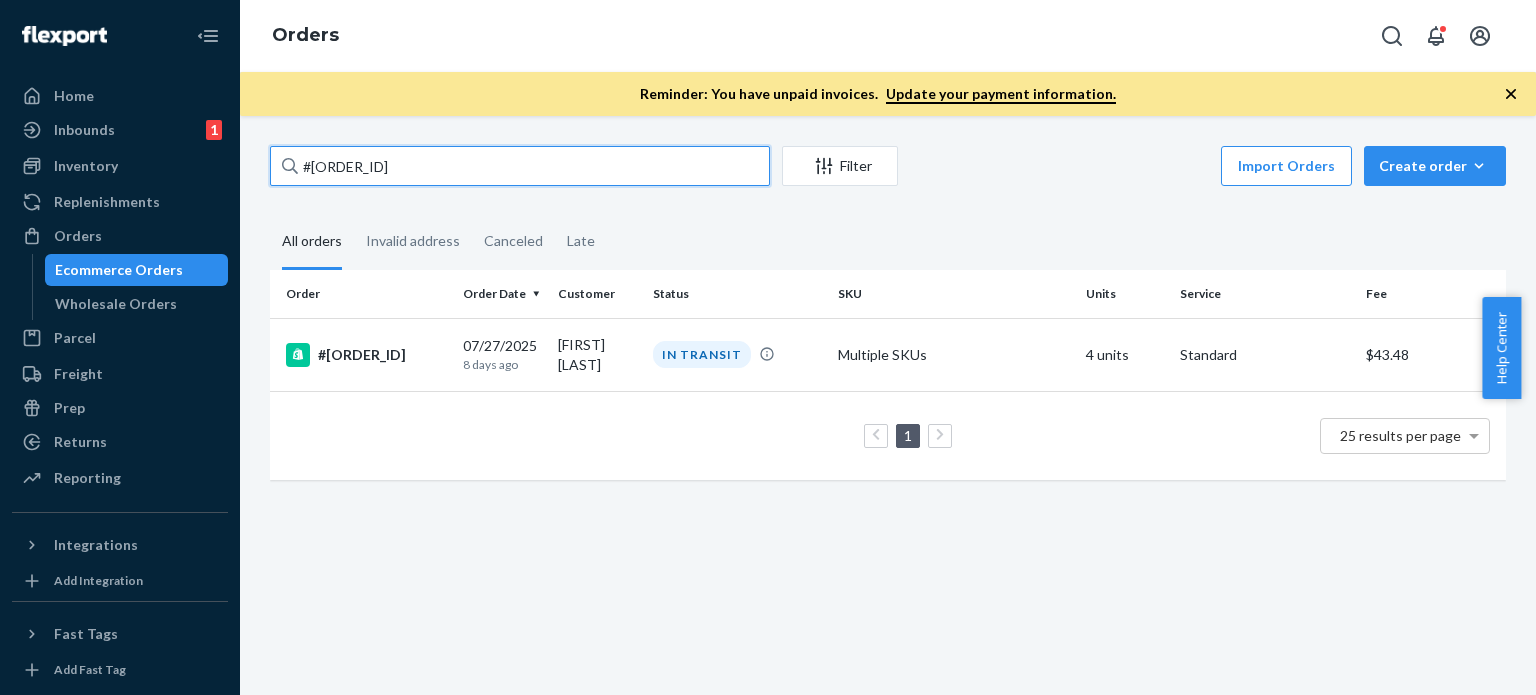 paste on "[POSTAL_CODE]" 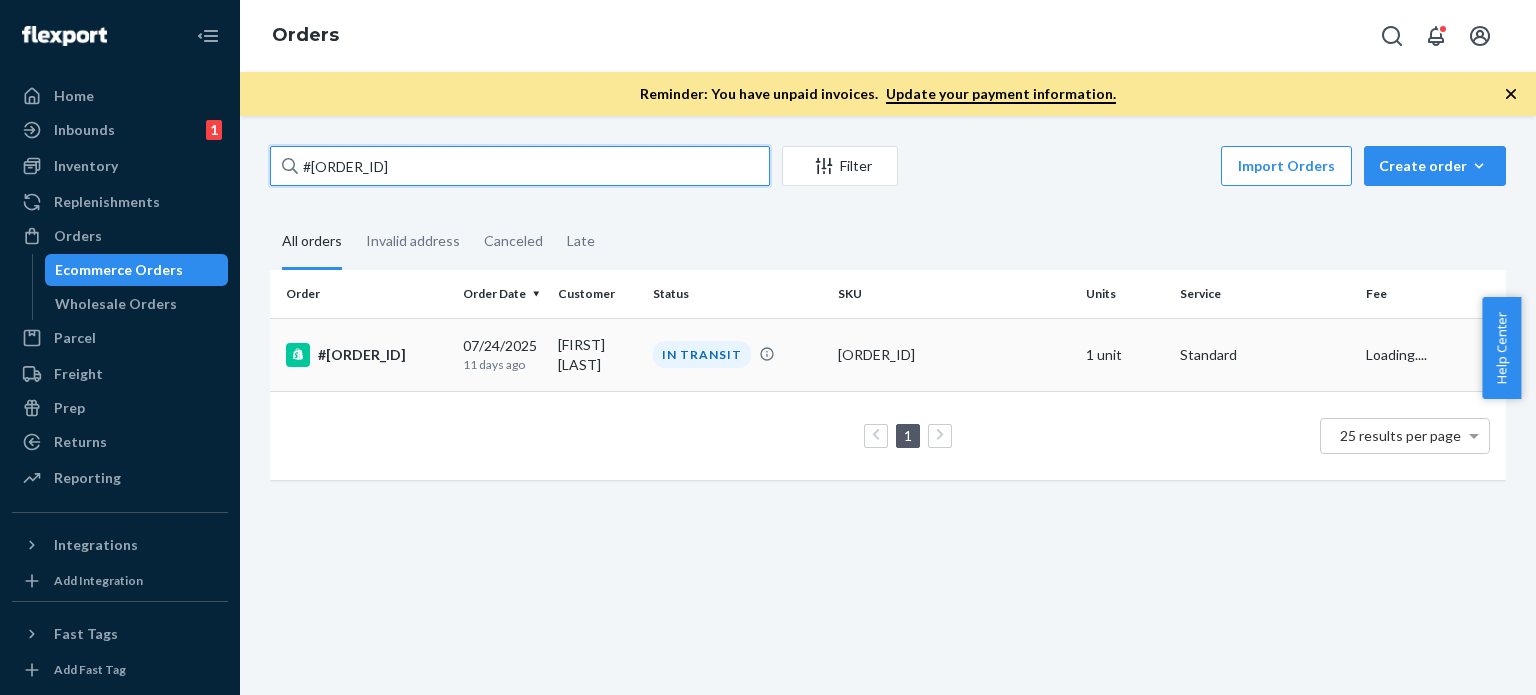 type on "#[ORDER_ID]" 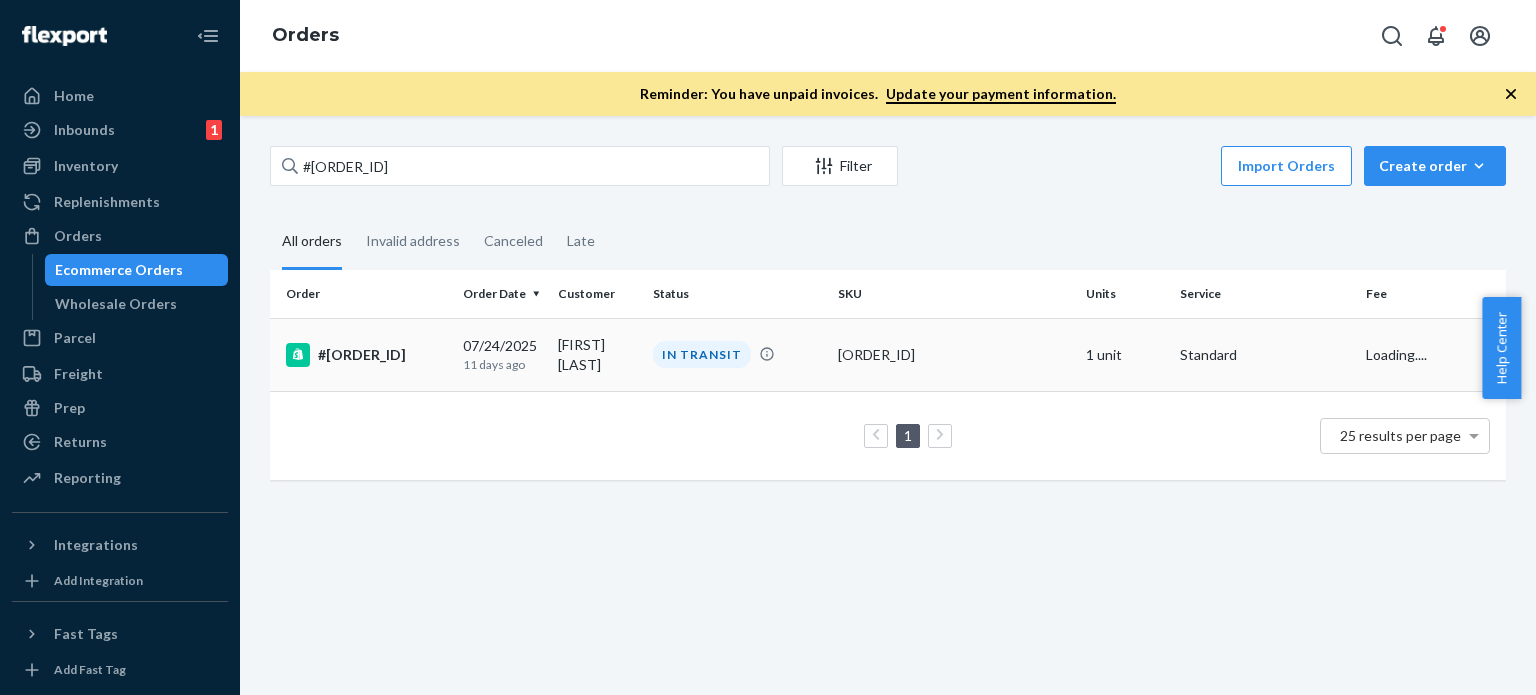 click on "[FIRST] [LAST]" at bounding box center [597, 354] 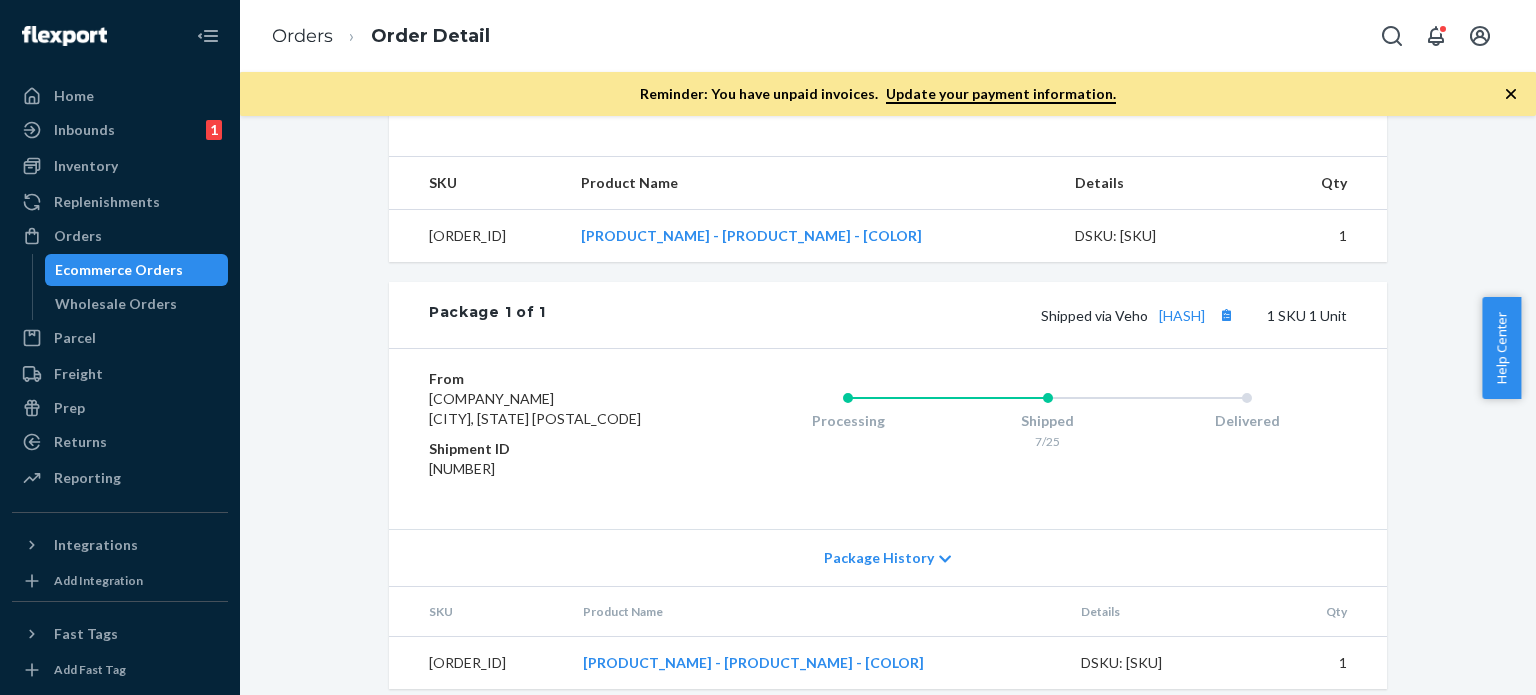 scroll, scrollTop: 746, scrollLeft: 0, axis: vertical 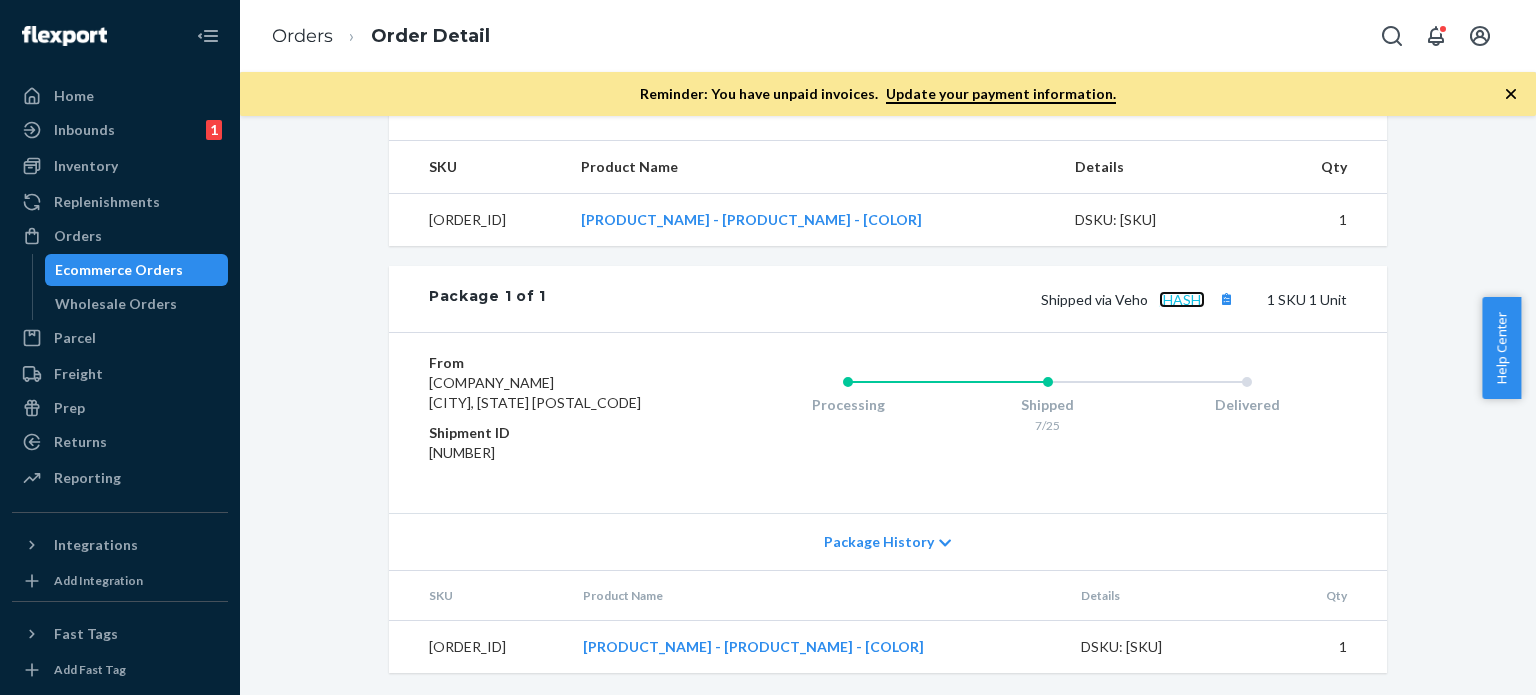 click on "[HASH]" at bounding box center [1182, 299] 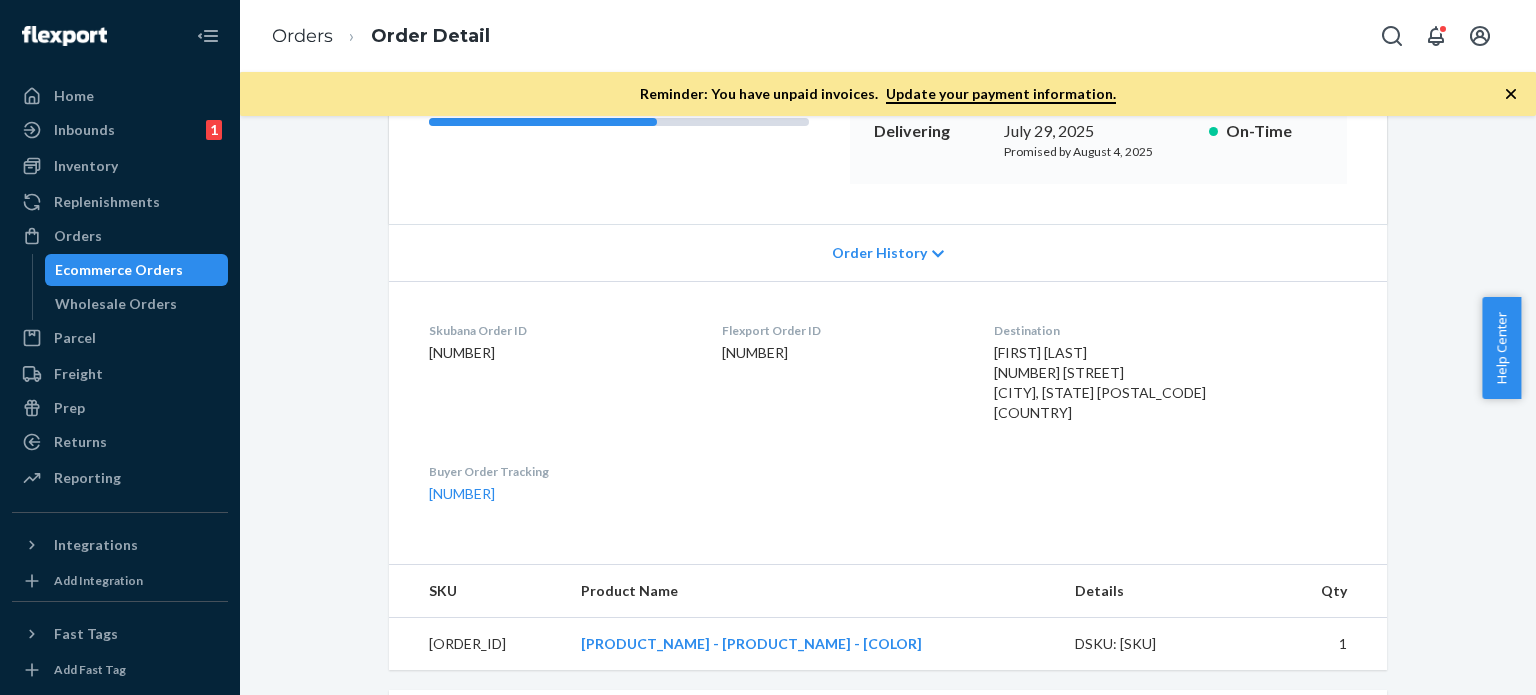 scroll, scrollTop: 400, scrollLeft: 0, axis: vertical 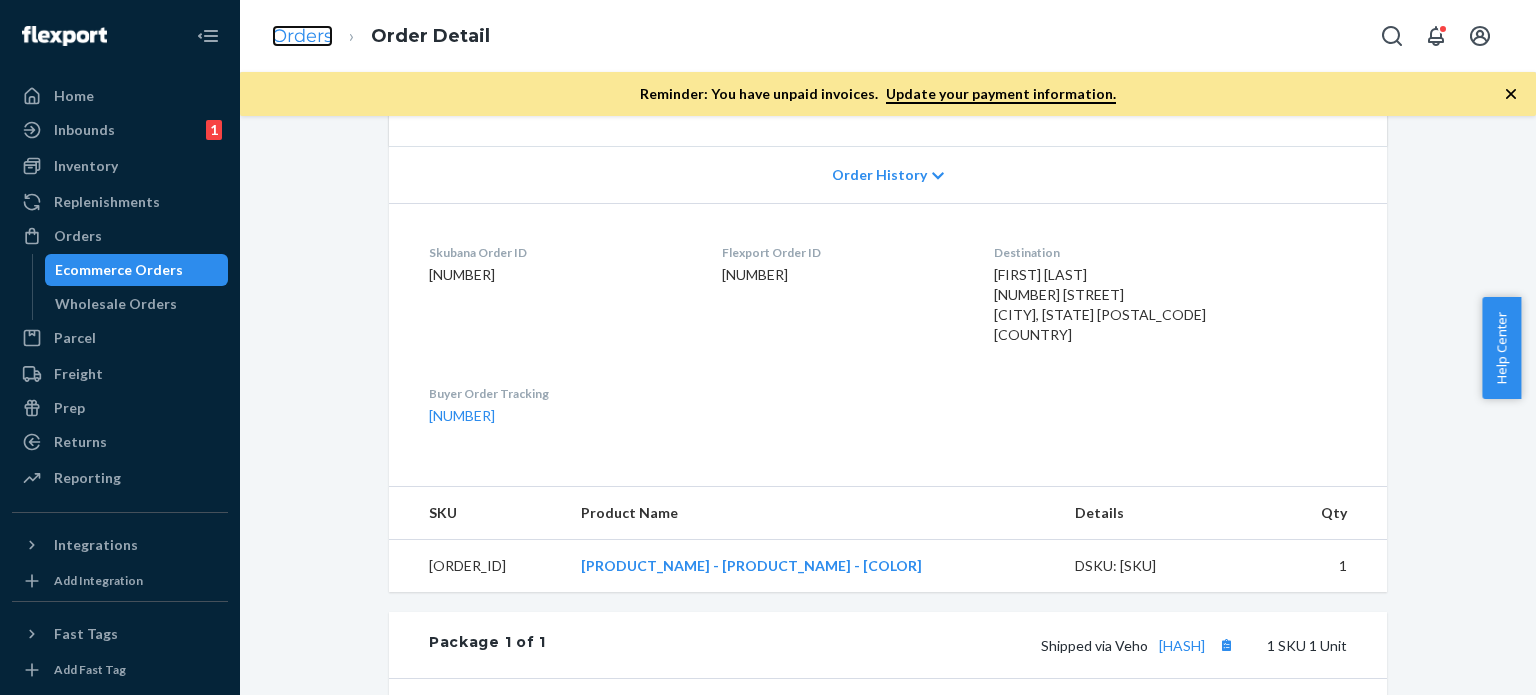click on "Orders" at bounding box center (302, 36) 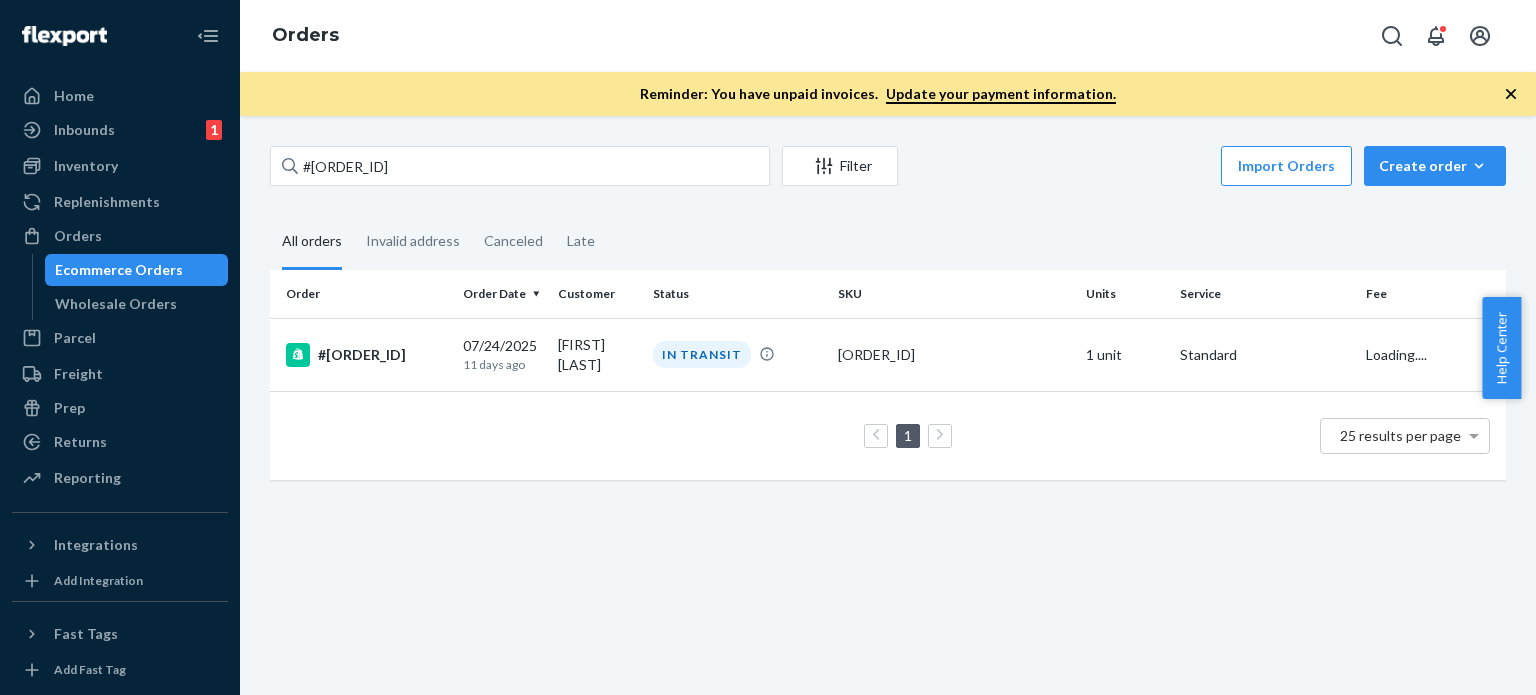 scroll, scrollTop: 0, scrollLeft: 0, axis: both 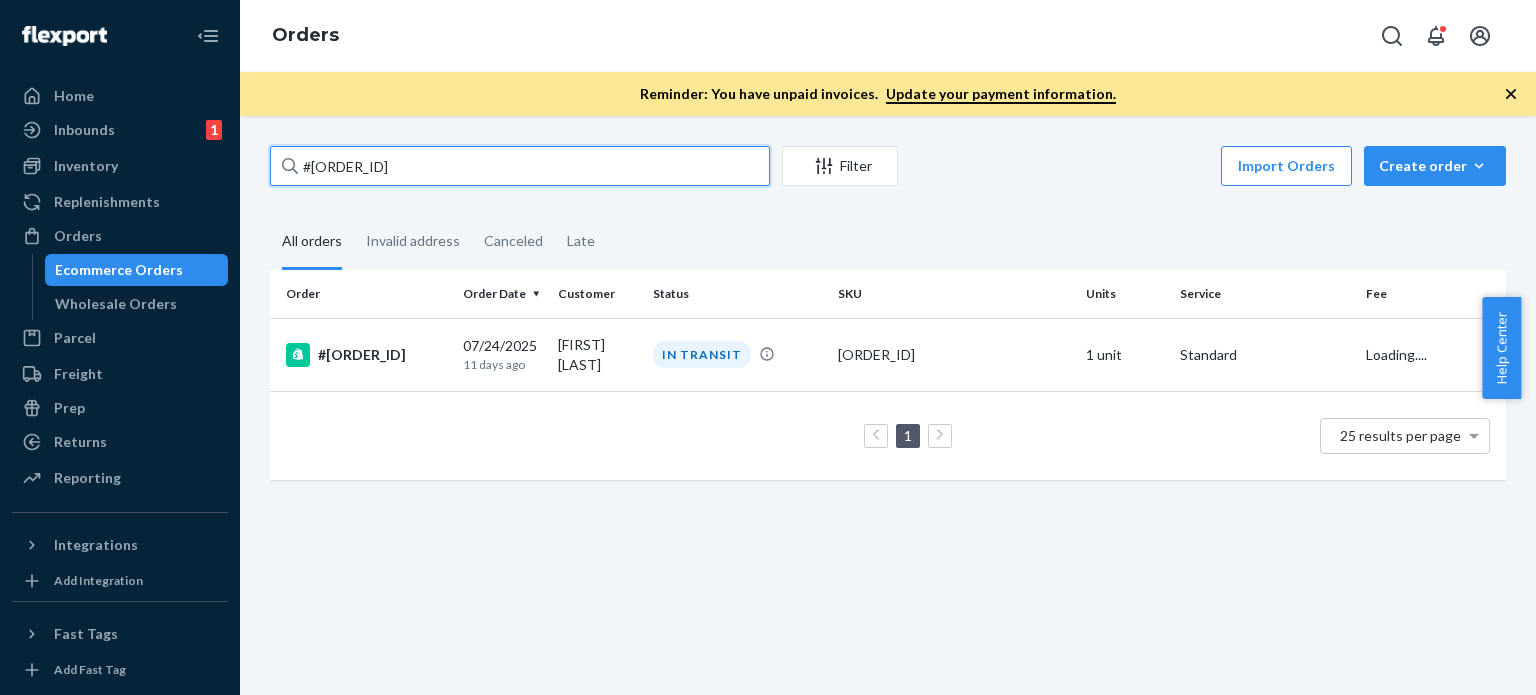 drag, startPoint x: 423, startPoint y: 172, endPoint x: 256, endPoint y: 162, distance: 167.29913 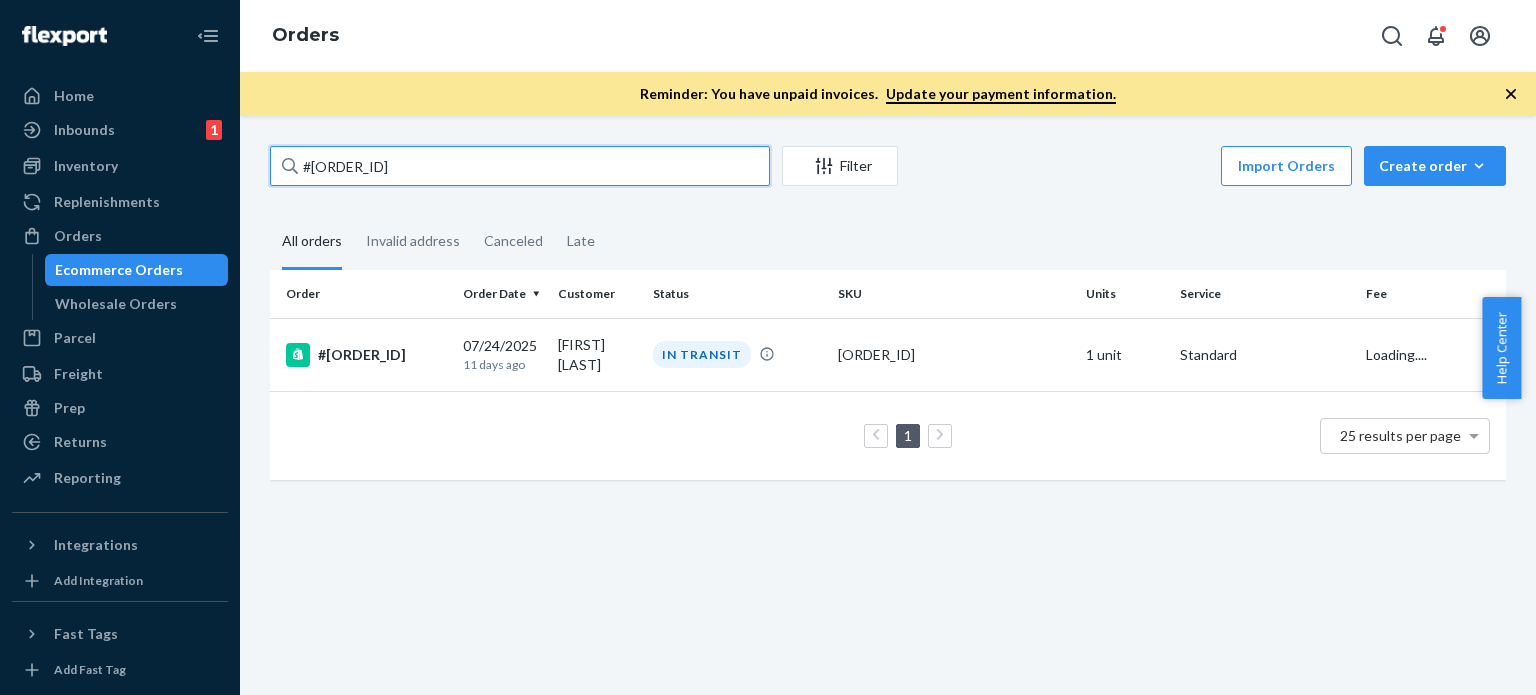 click on "[ORDER_ID]" at bounding box center (888, 323) 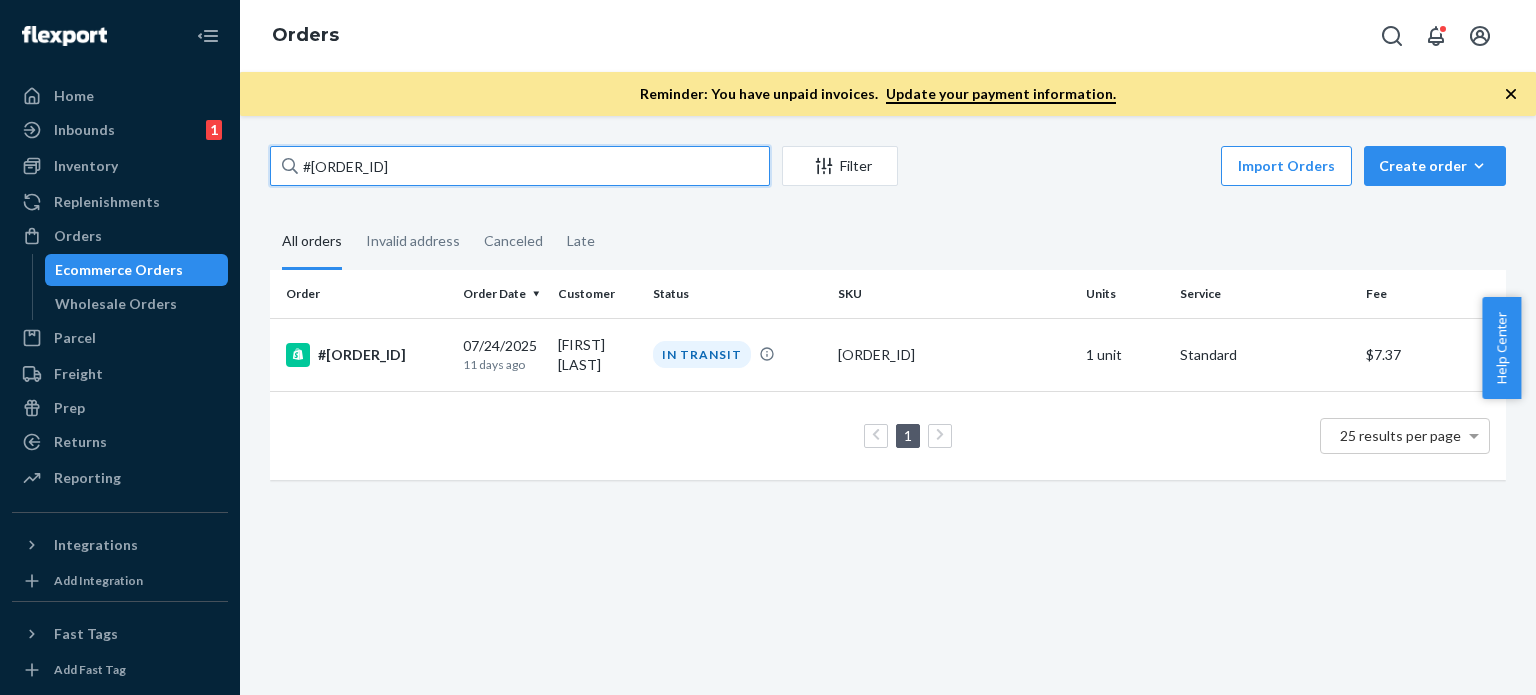 paste on "[POSTAL_CODE]" 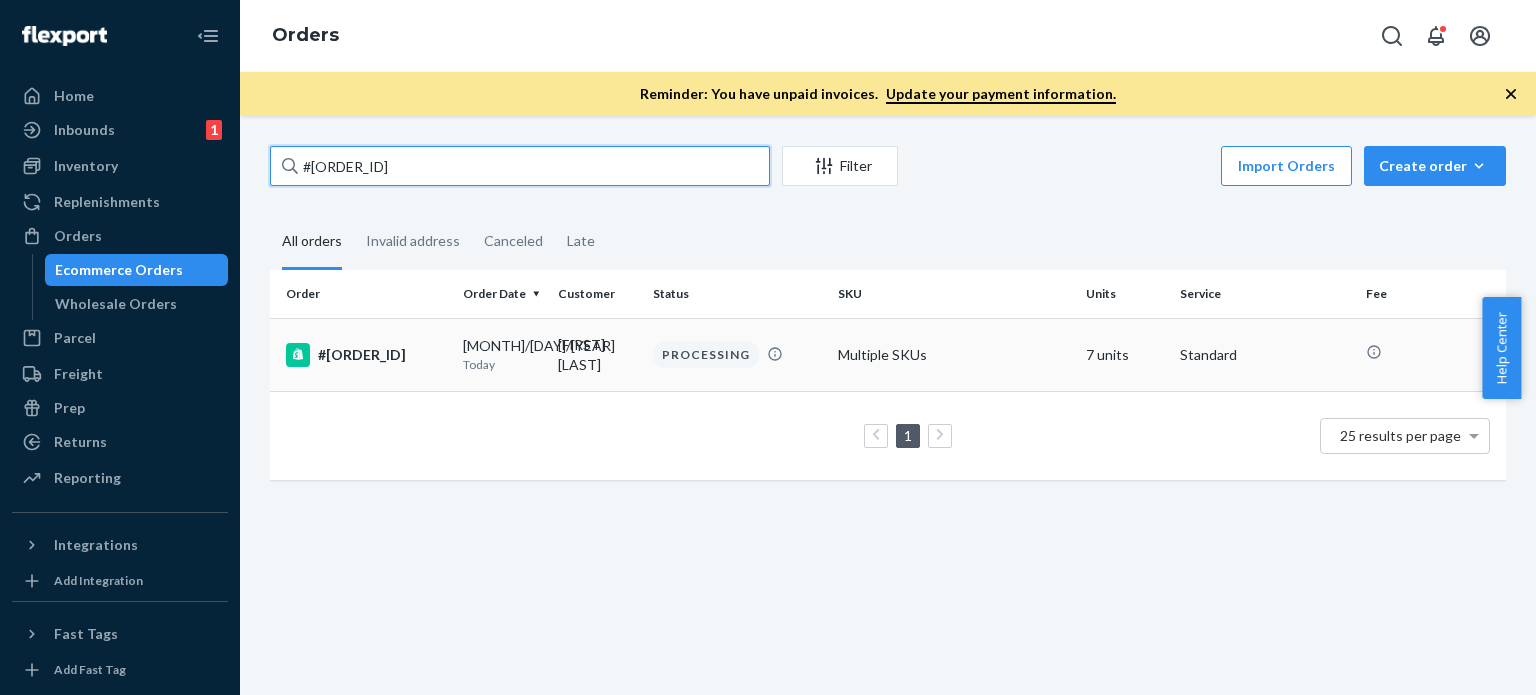 type on "#[ORDER_ID]" 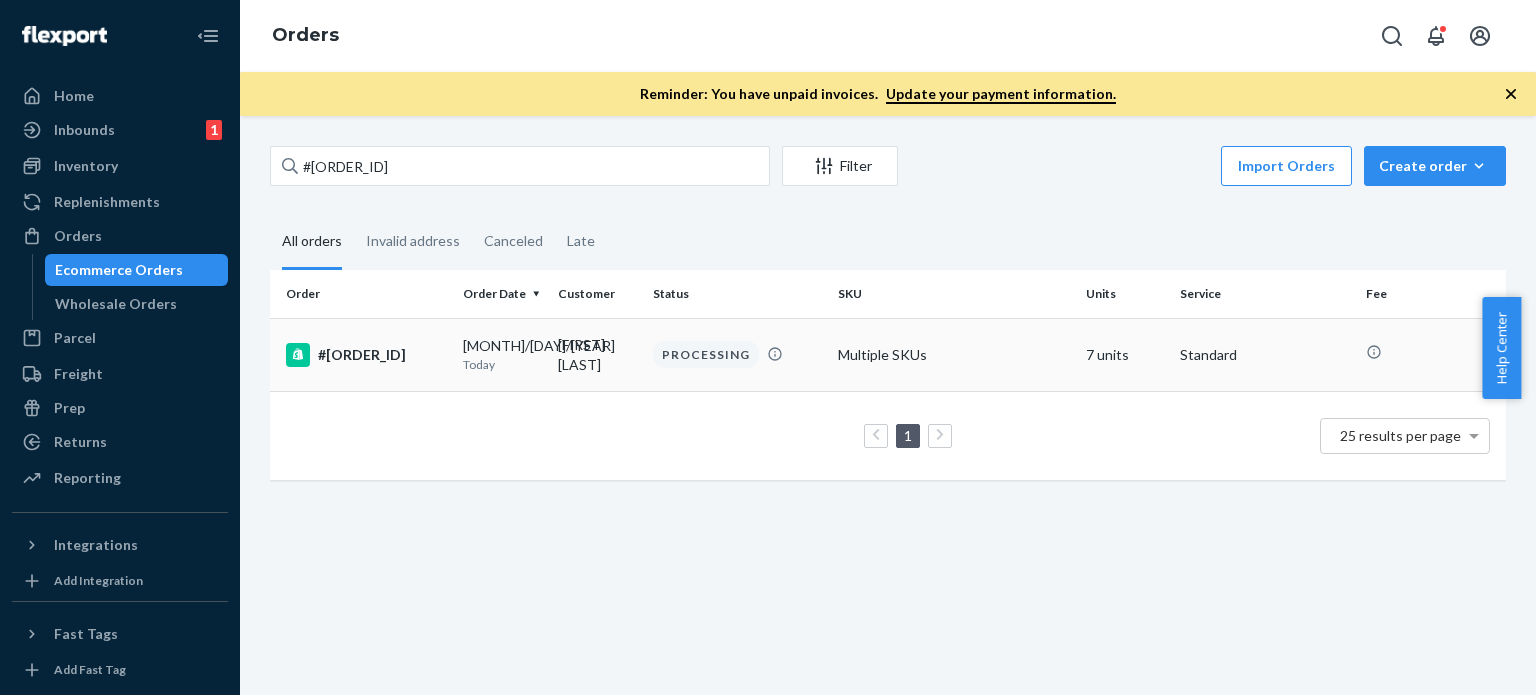 click on "[FIRST] [LAST]" at bounding box center (597, 354) 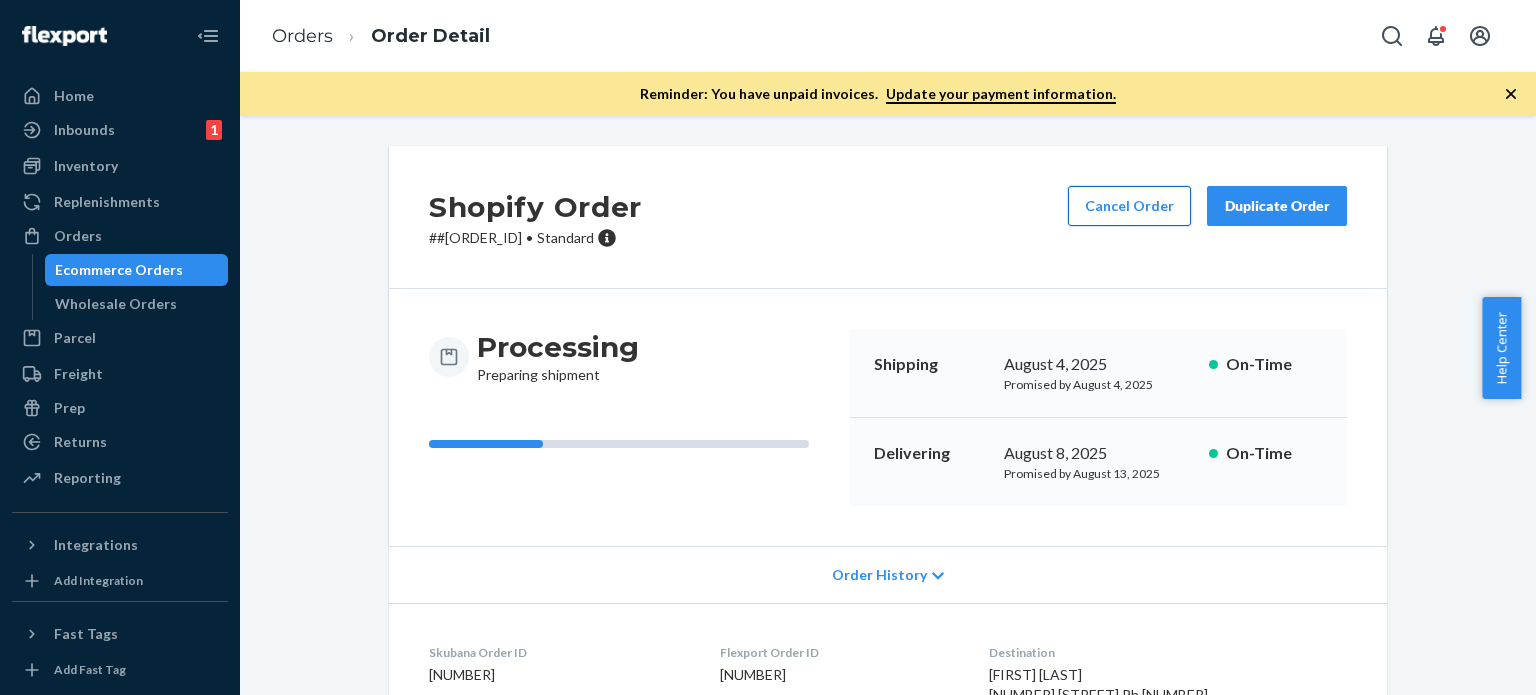 click on "Cancel Order" at bounding box center (1129, 206) 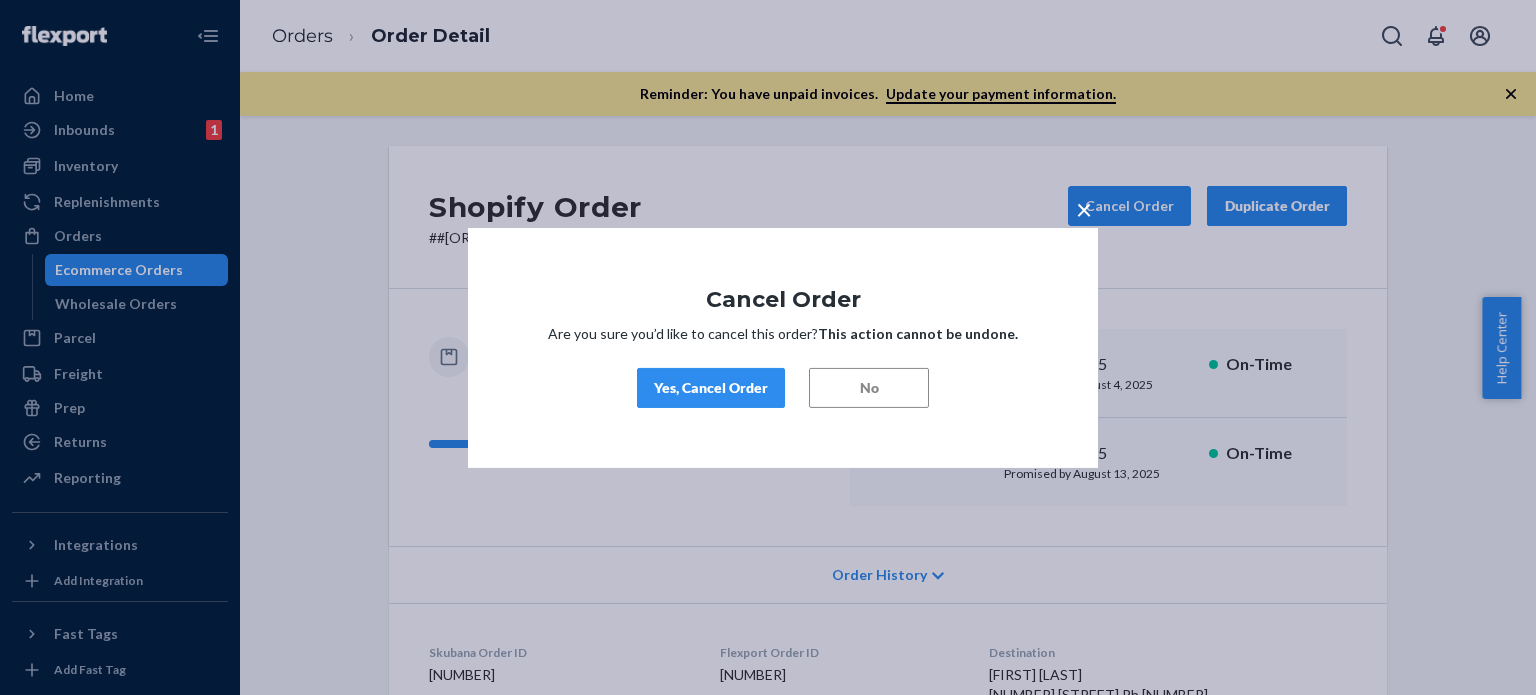 click on "Yes, Cancel Order" at bounding box center [711, 388] 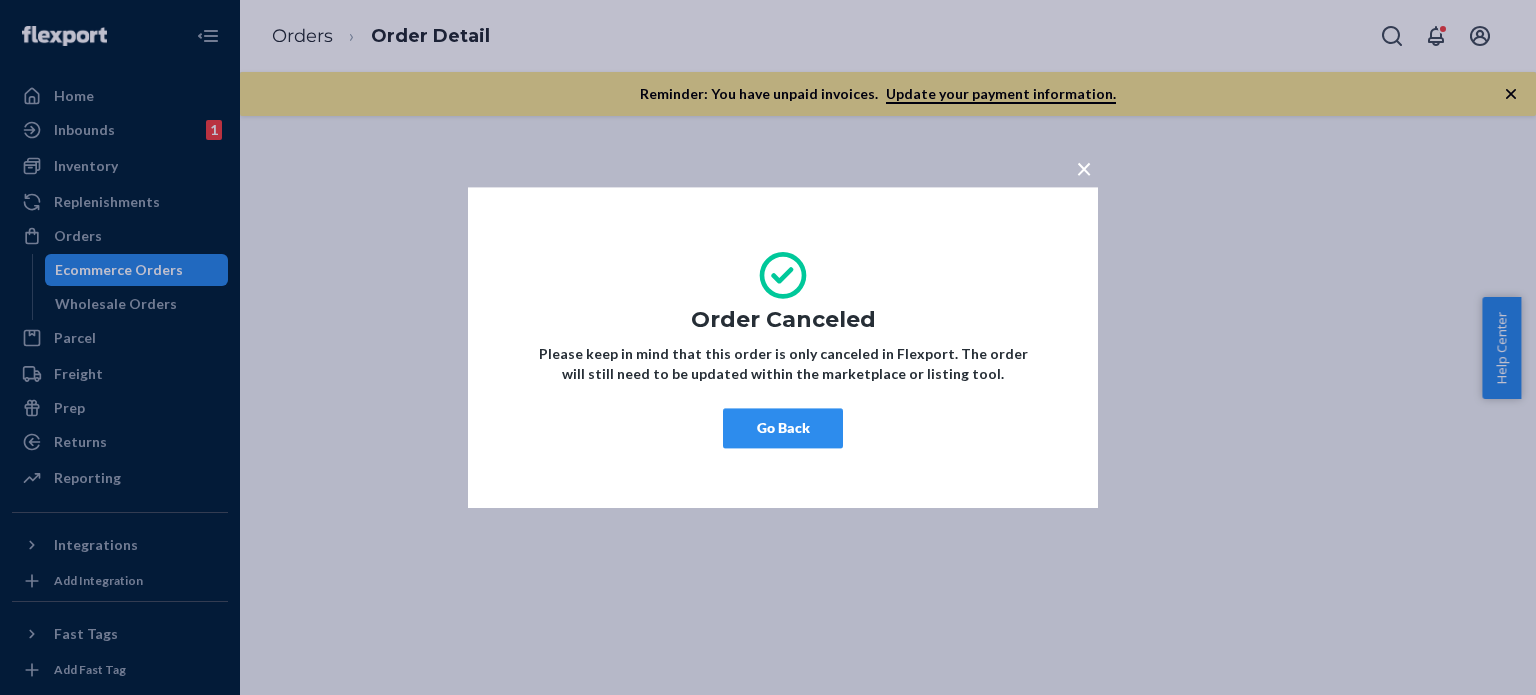 click on "Go Back" at bounding box center (783, 428) 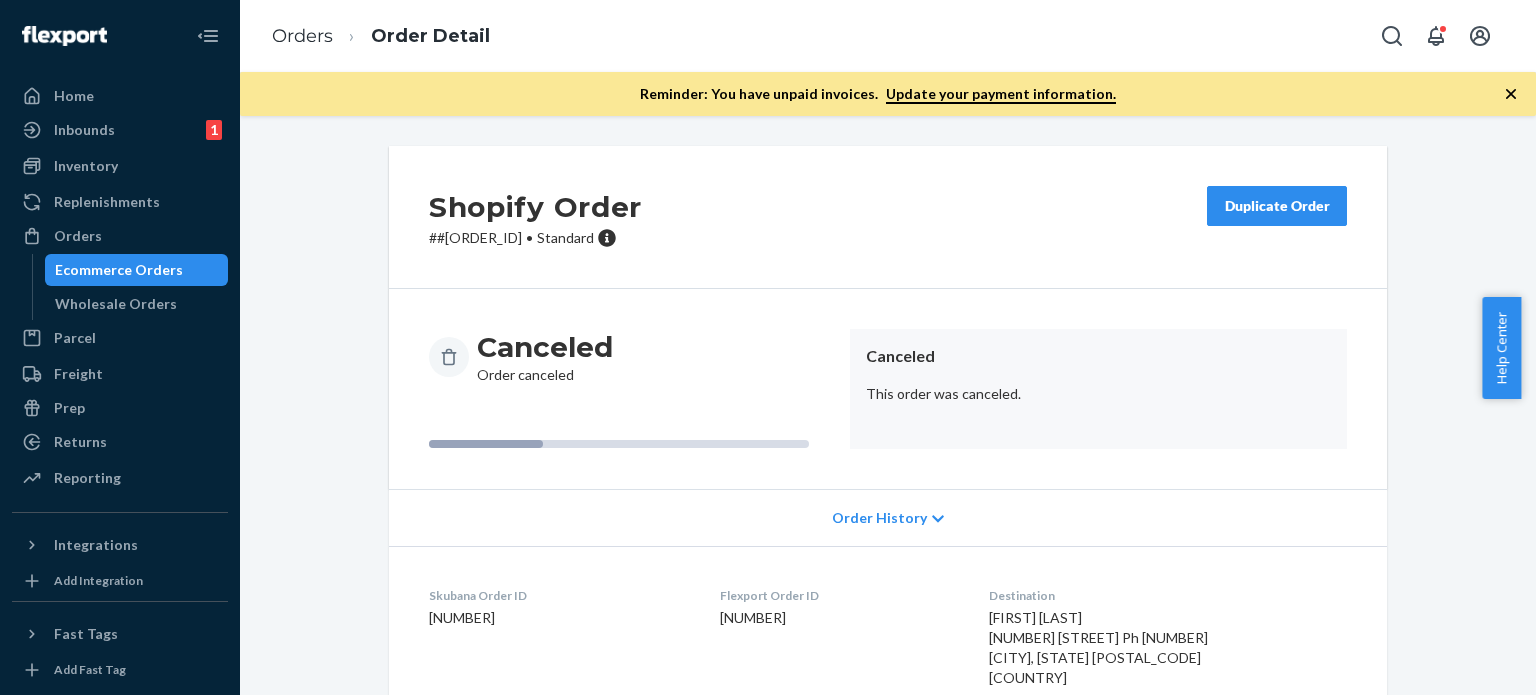 click on "Duplicate Order" at bounding box center (1277, 206) 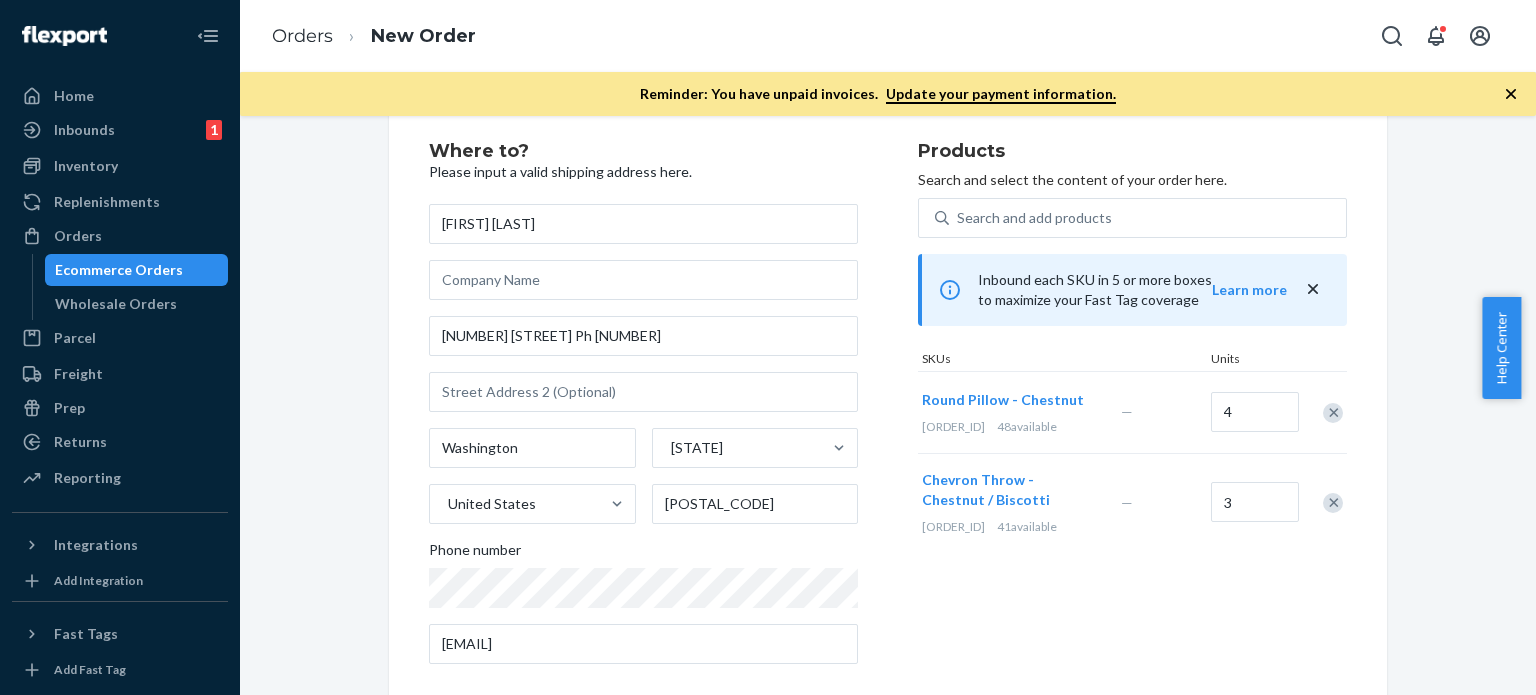 scroll, scrollTop: 0, scrollLeft: 0, axis: both 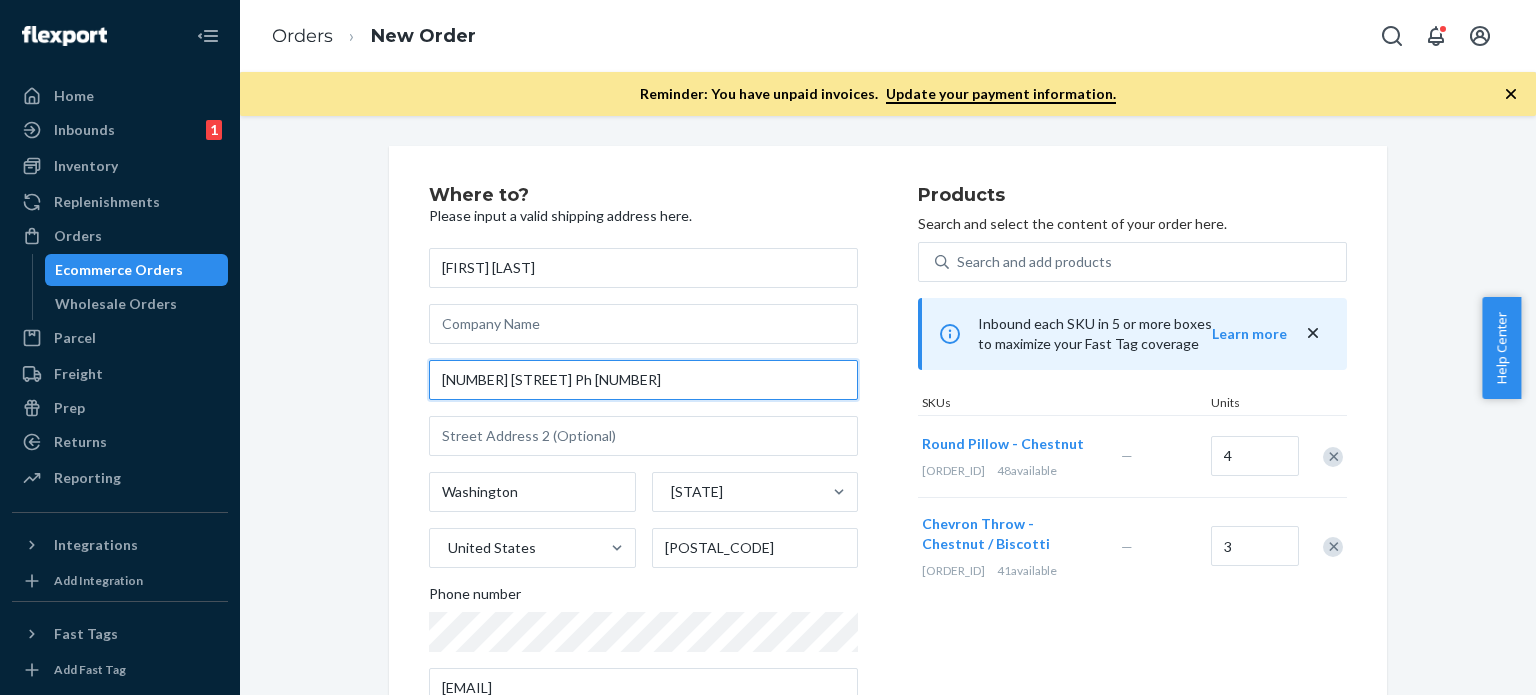 drag, startPoint x: 570, startPoint y: 380, endPoint x: 399, endPoint y: 375, distance: 171.07309 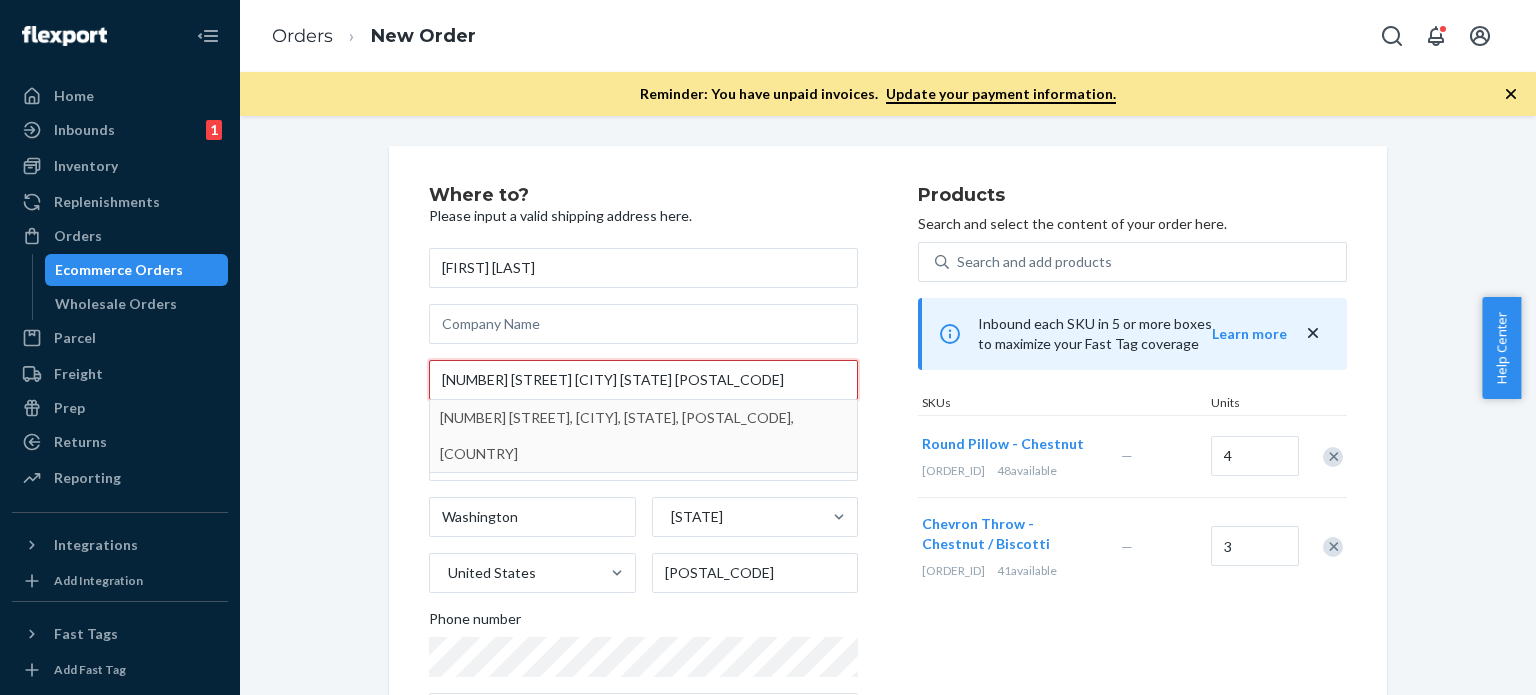 type on "[NUMBER] [STREET] [CITY] [STATE] [POSTAL_CODE]" 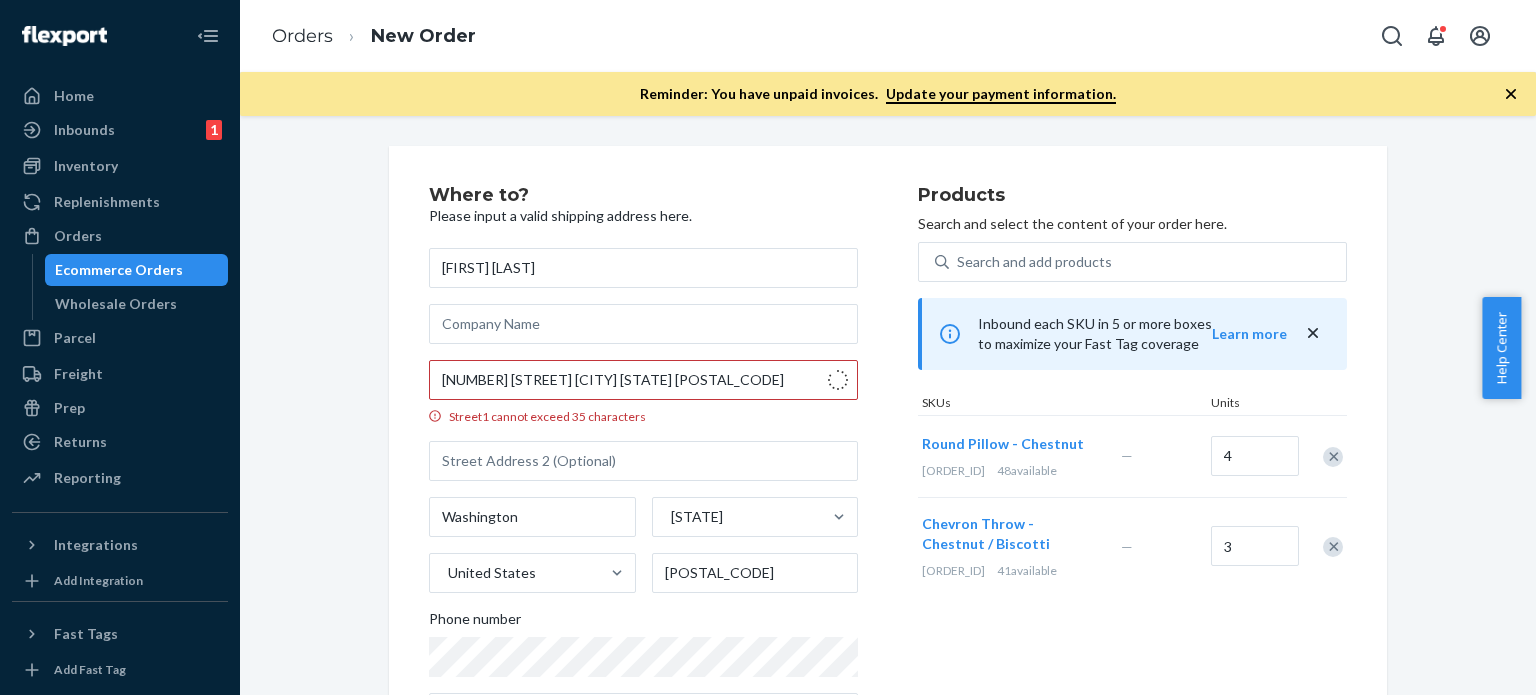 type on "[CITY]" 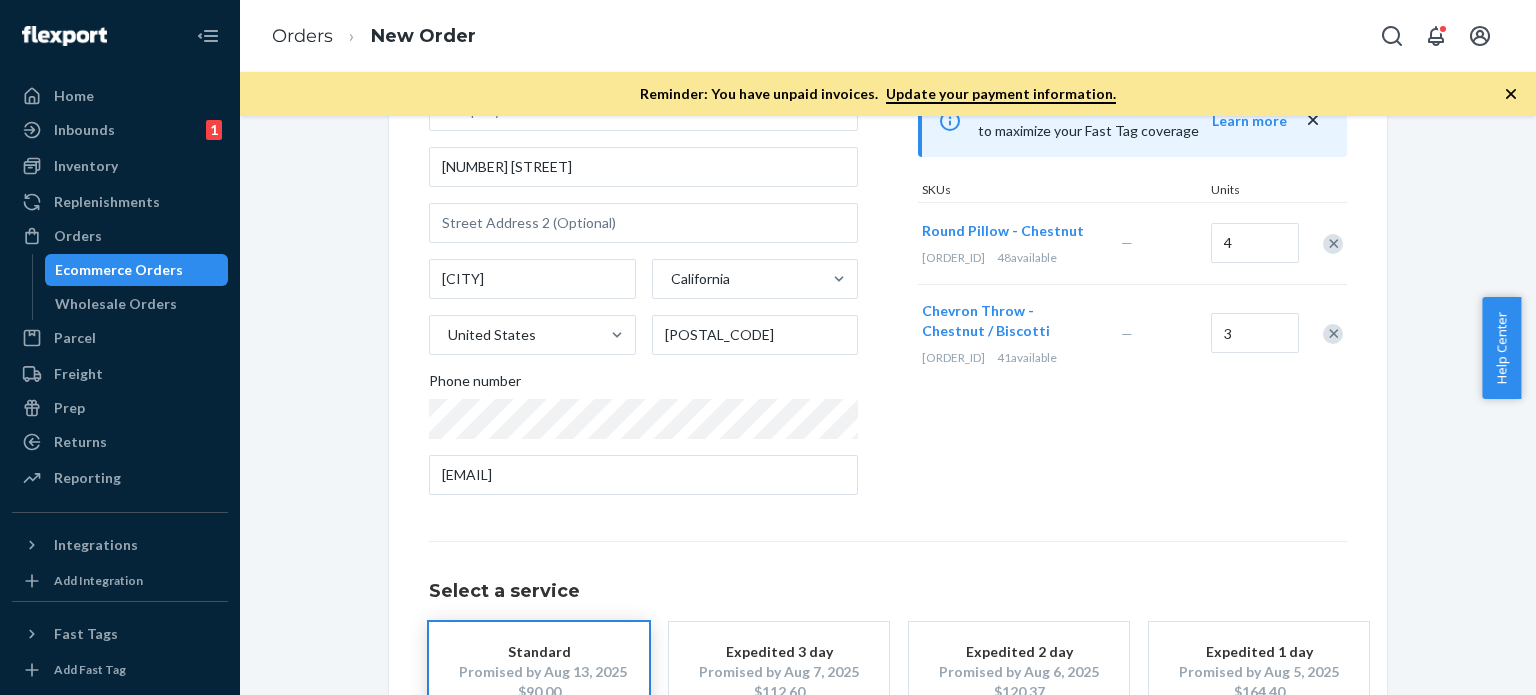 scroll, scrollTop: 359, scrollLeft: 0, axis: vertical 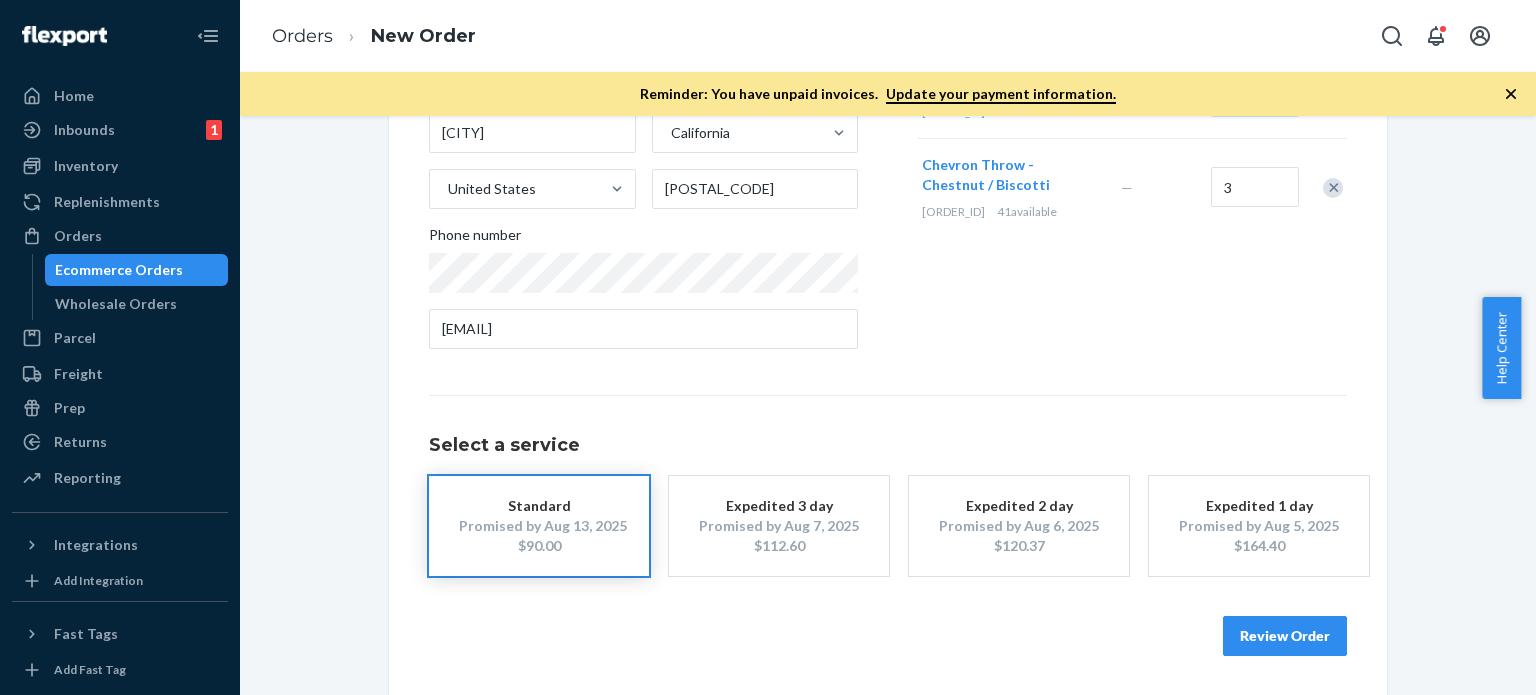 click on "Review Order" at bounding box center (1285, 636) 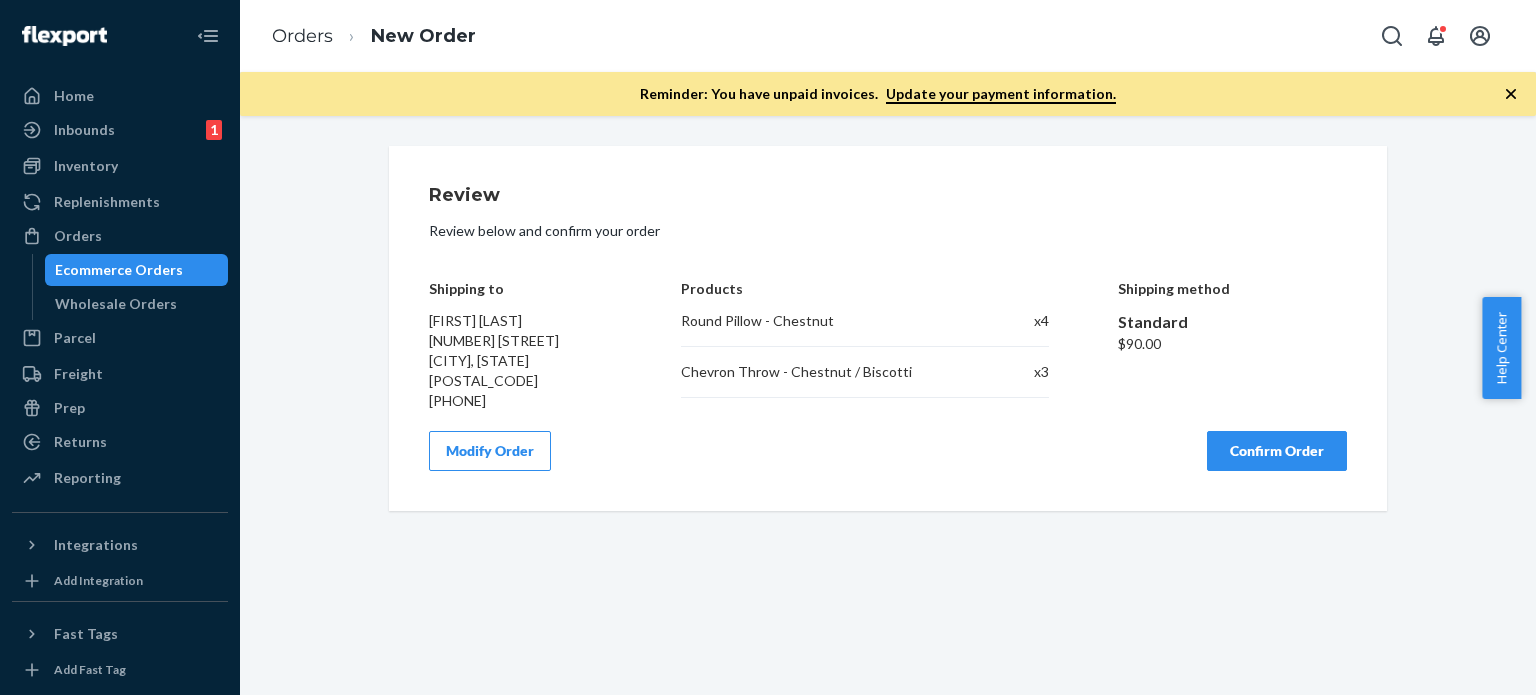 click on "Confirm Order" at bounding box center [1277, 451] 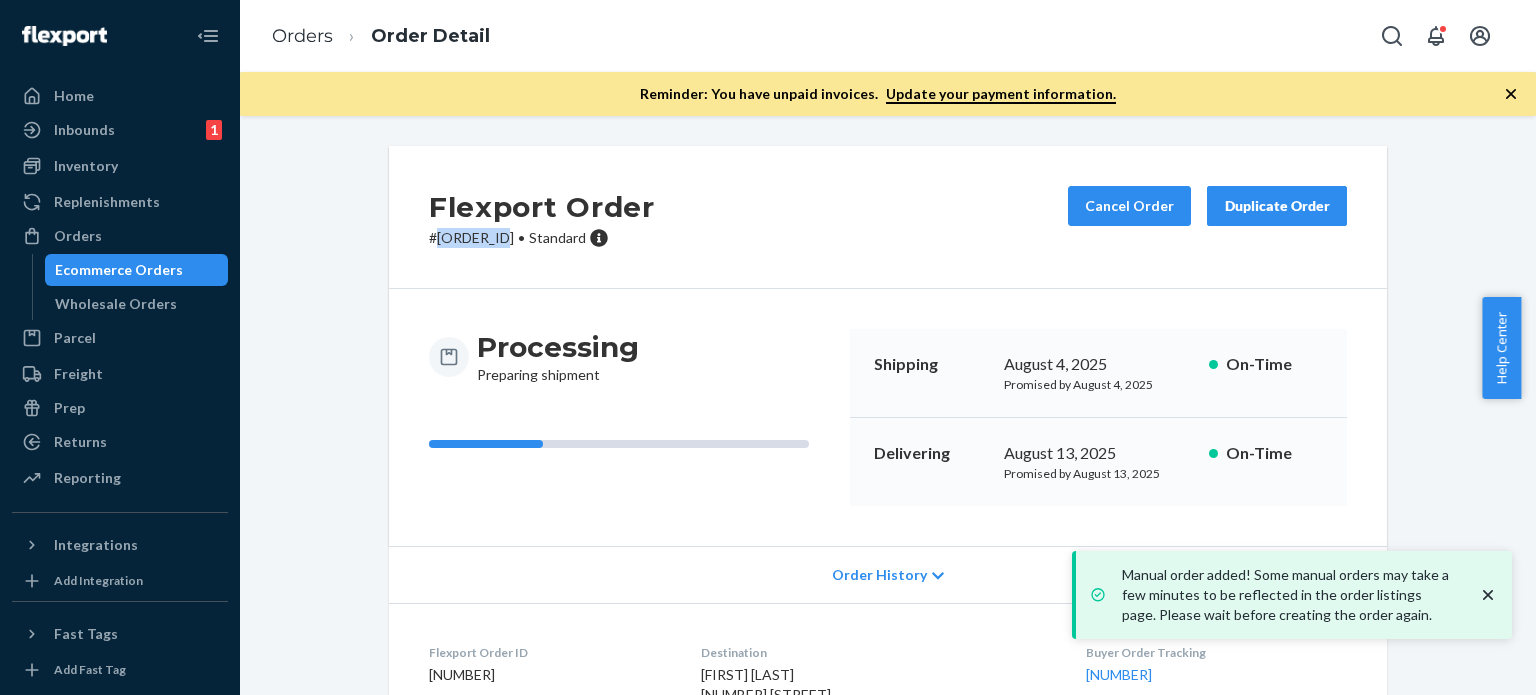 drag, startPoint x: 425, startPoint y: 240, endPoint x: 509, endPoint y: 235, distance: 84.14868 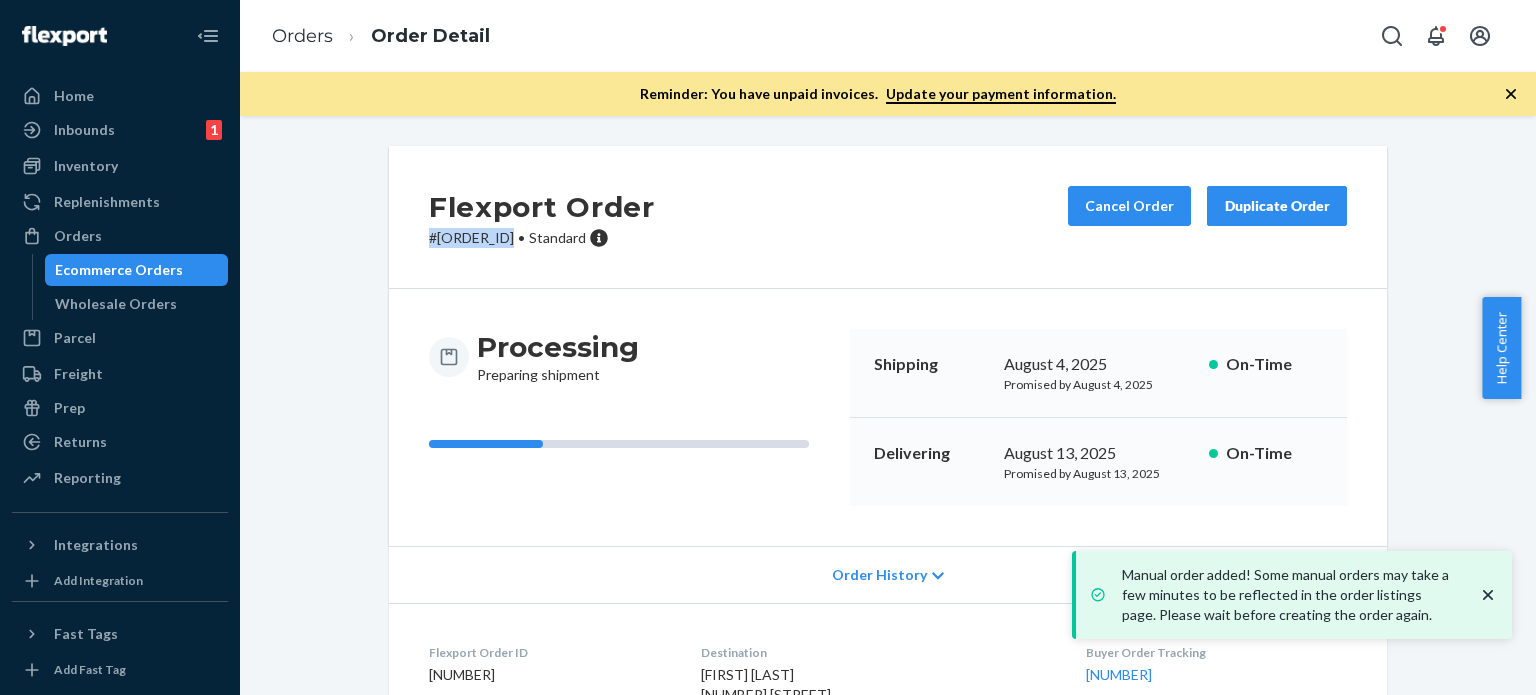drag, startPoint x: 422, startPoint y: 235, endPoint x: 512, endPoint y: 235, distance: 90 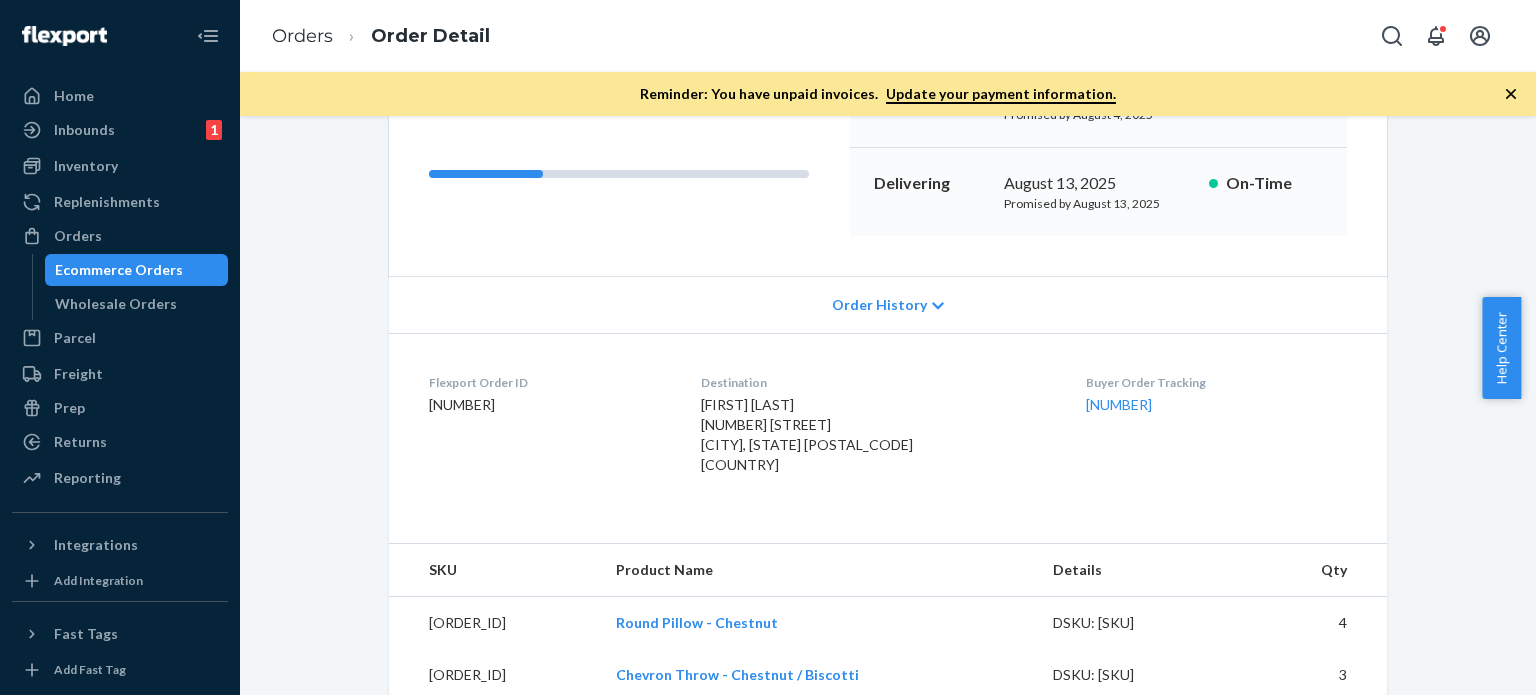 scroll, scrollTop: 298, scrollLeft: 0, axis: vertical 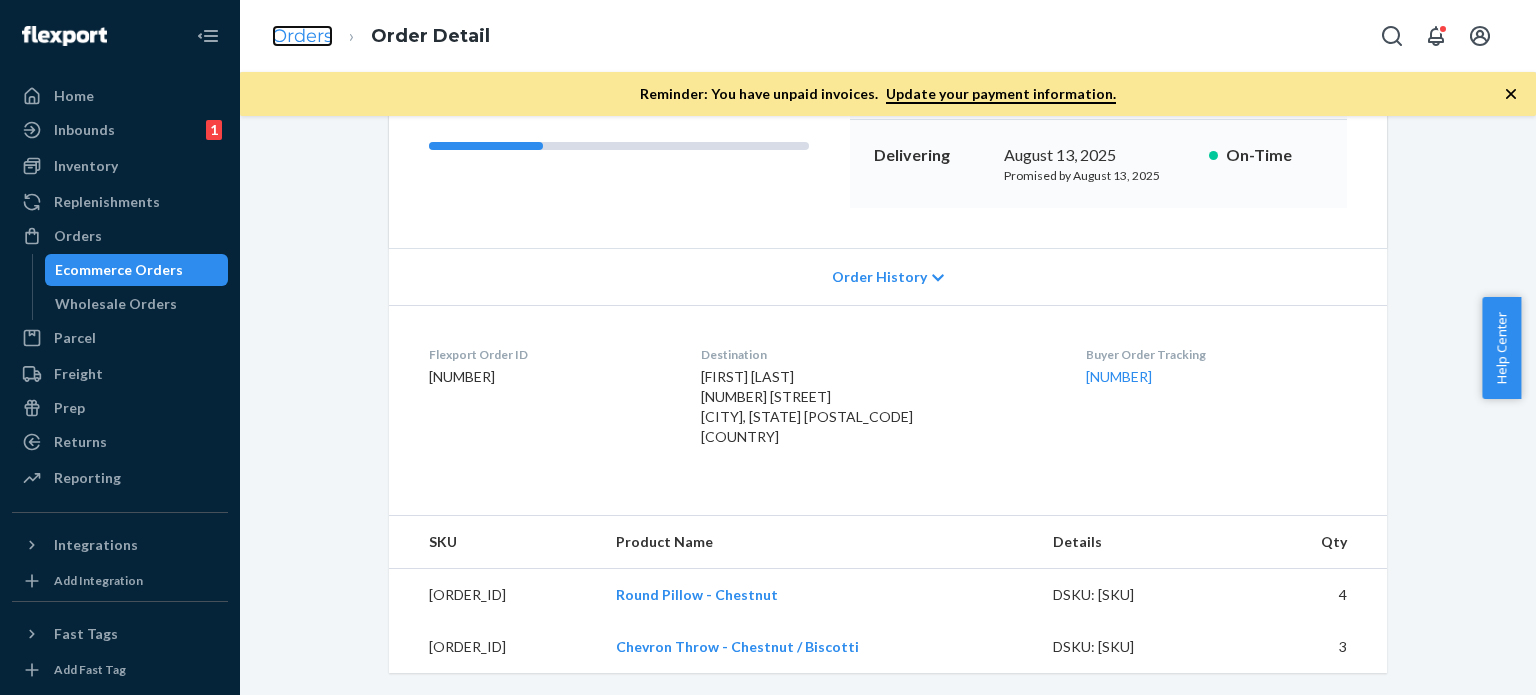 click on "Orders" at bounding box center [302, 36] 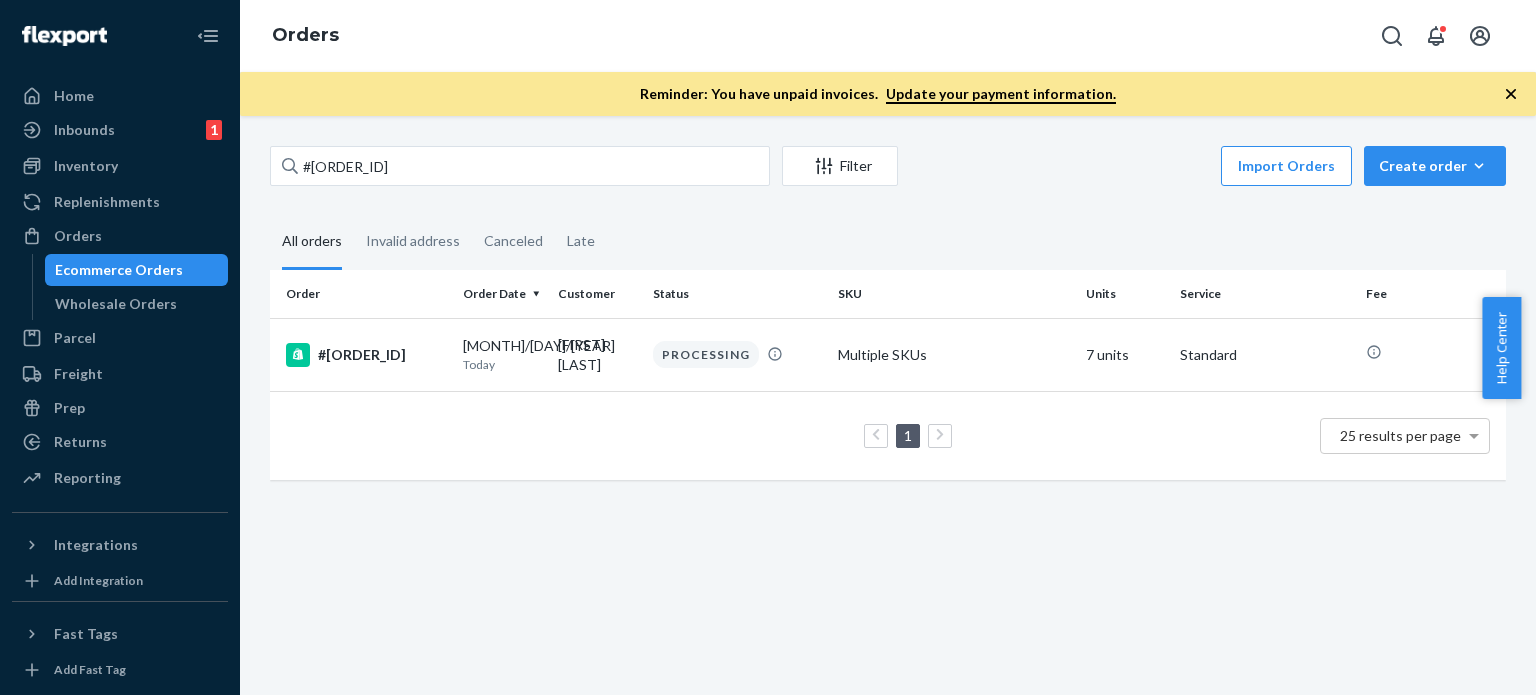 scroll, scrollTop: 0, scrollLeft: 0, axis: both 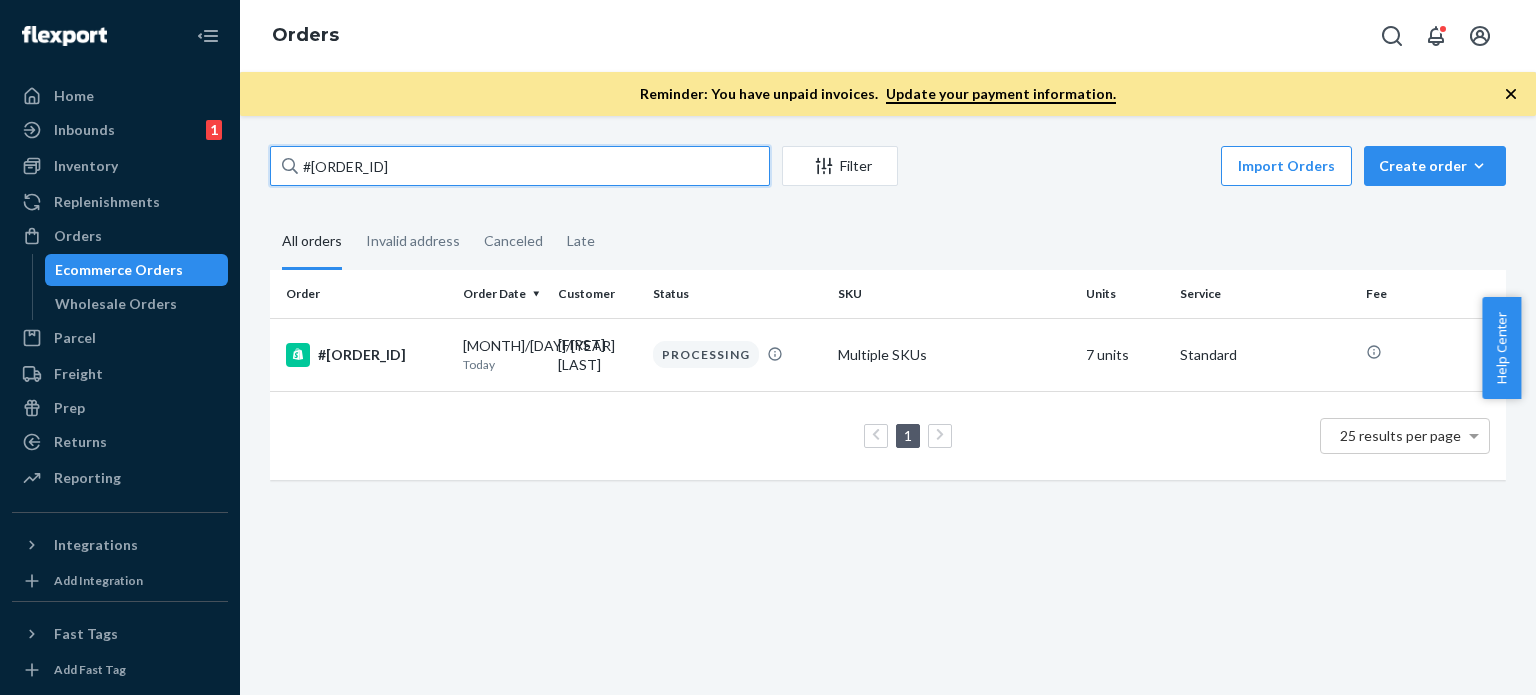 drag, startPoint x: 334, startPoint y: 163, endPoint x: 256, endPoint y: 159, distance: 78.10249 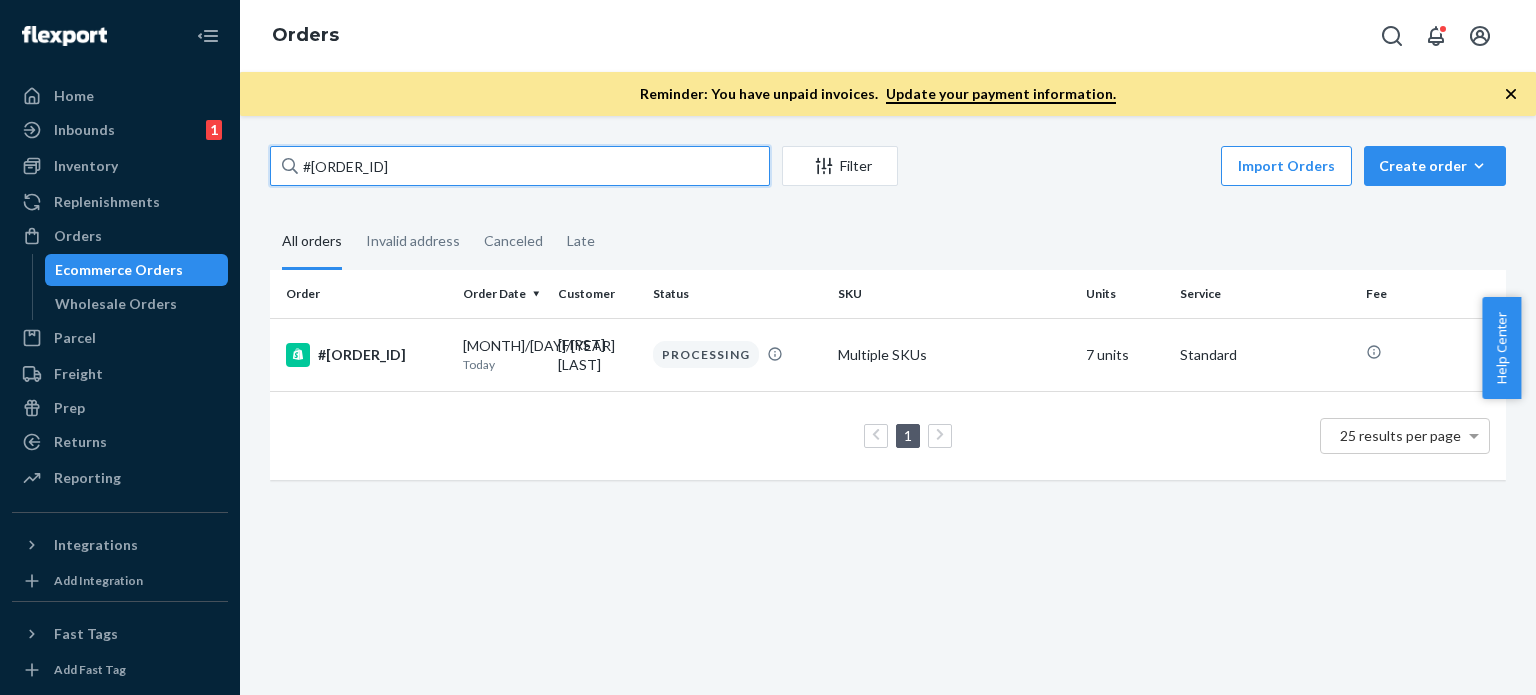 click on "[ORDER_ID] Today [FIRST] [LAST] PROCESSING Multiple SKUs [UNITS] Standard 1 25 results per page" at bounding box center (888, 323) 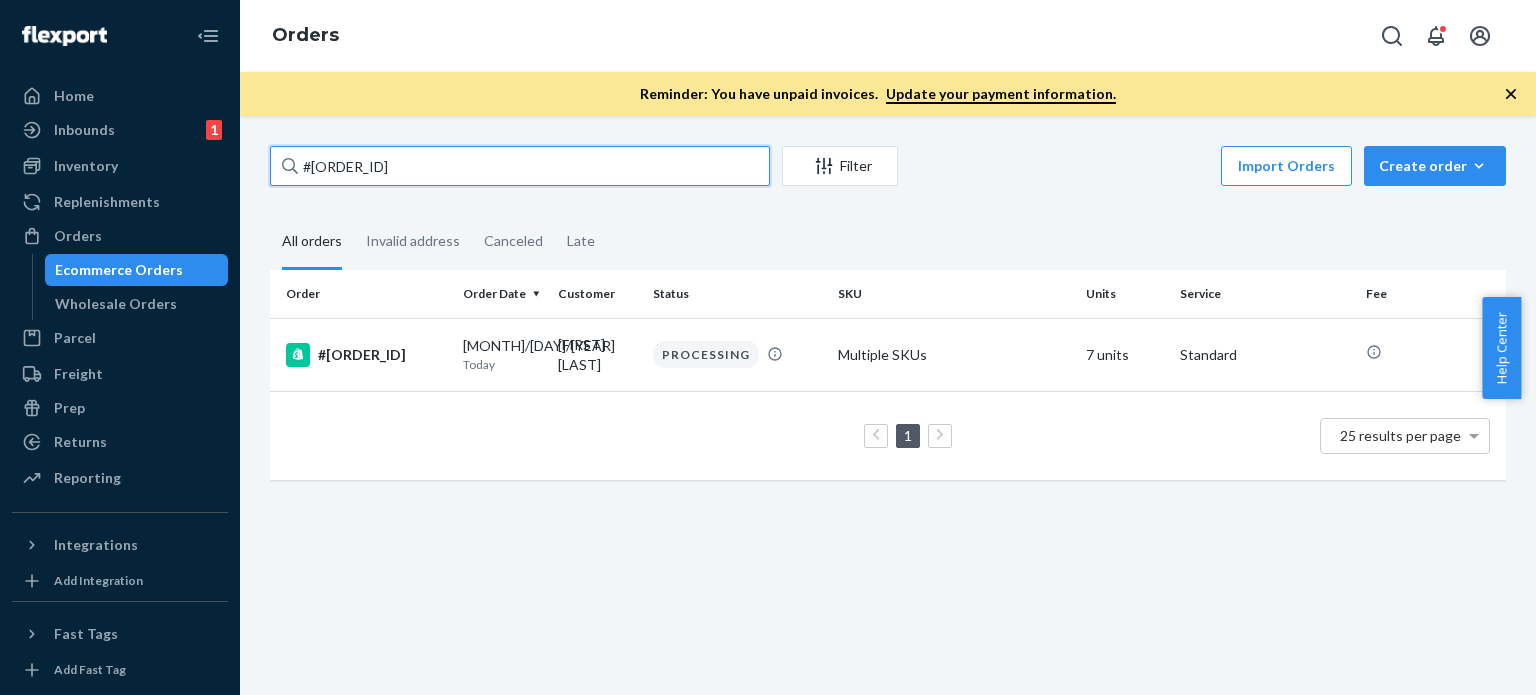 paste on "1766" 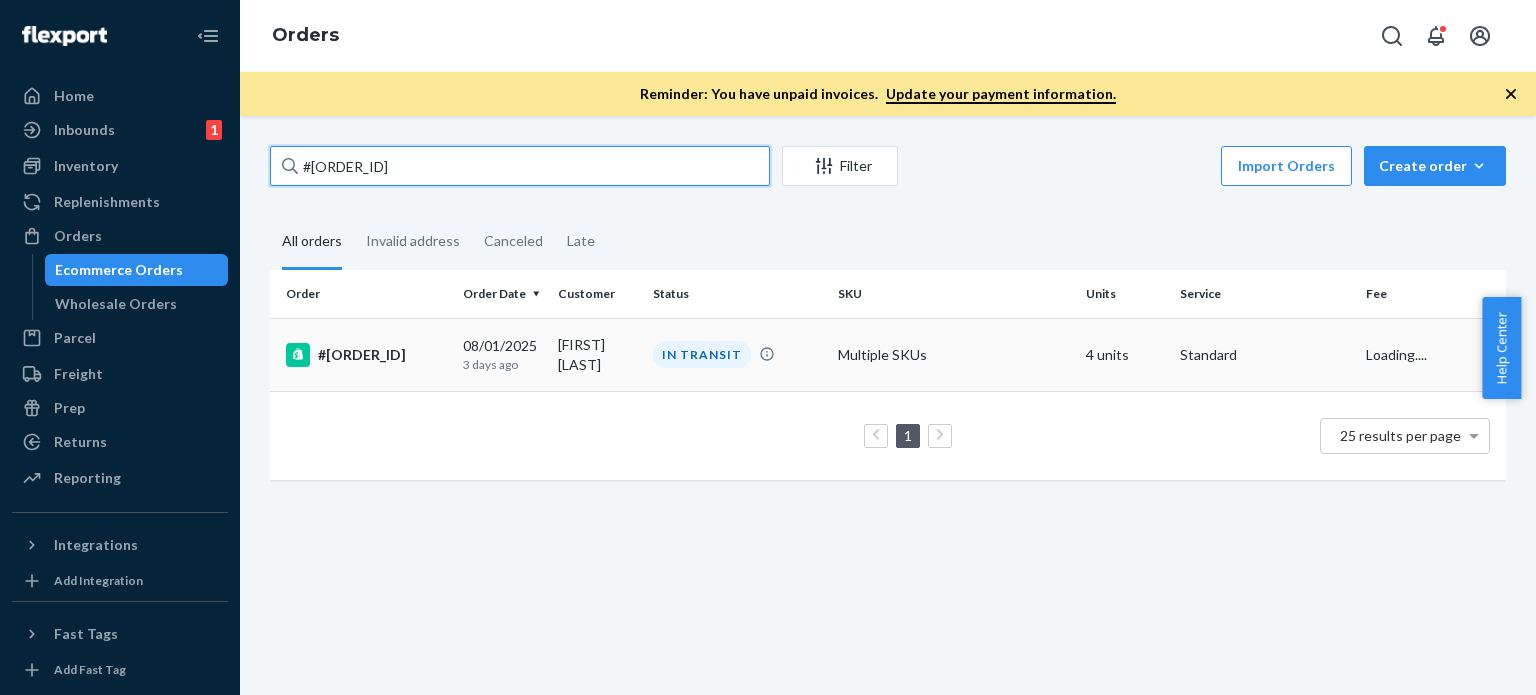 type on "#[ORDER_ID]" 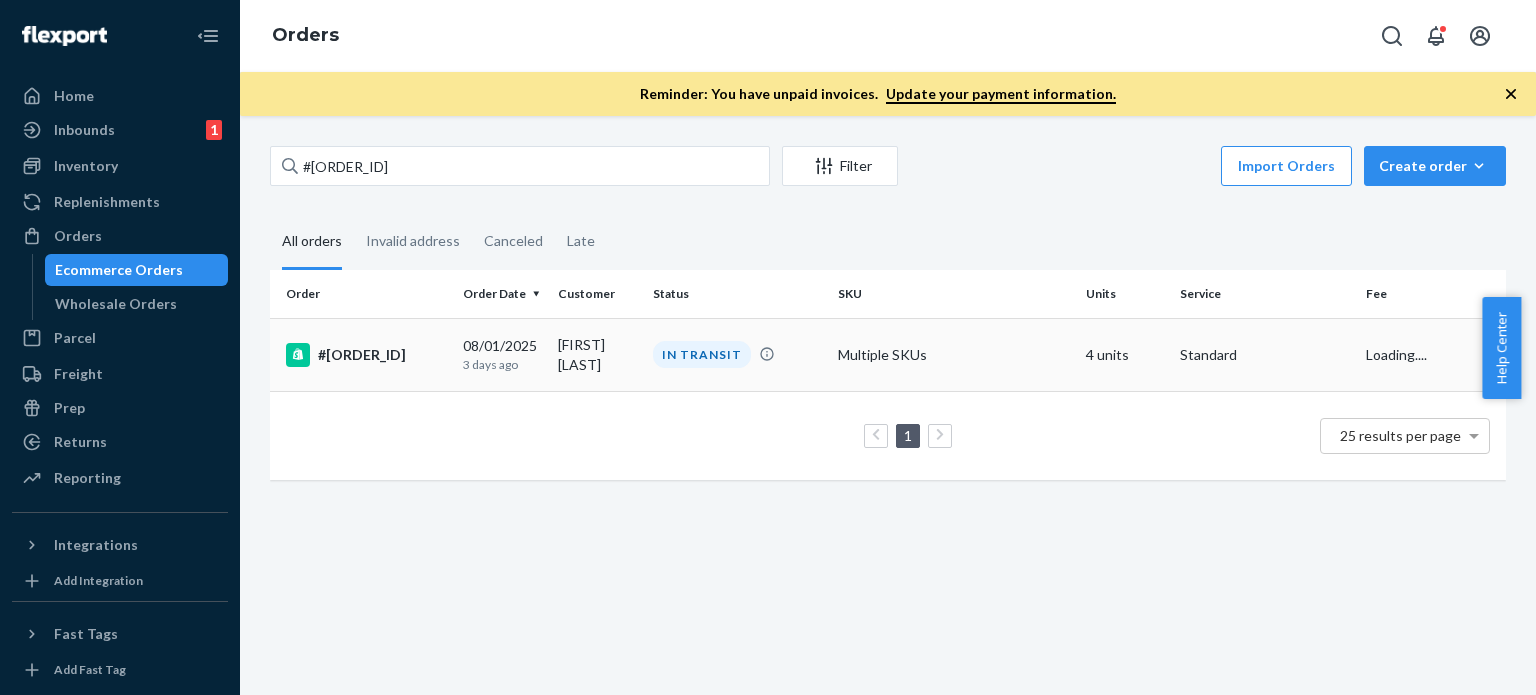 click on "3 days ago" at bounding box center (502, 364) 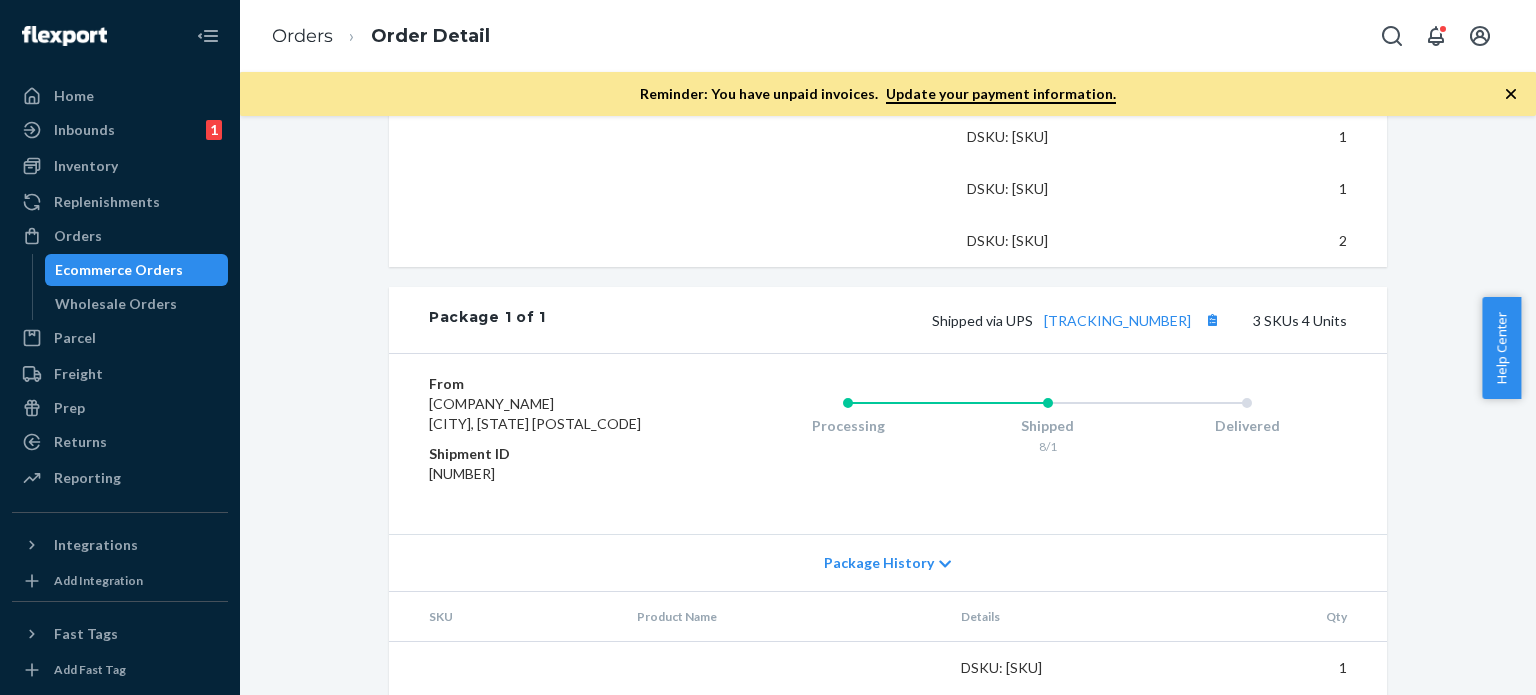 scroll, scrollTop: 954, scrollLeft: 0, axis: vertical 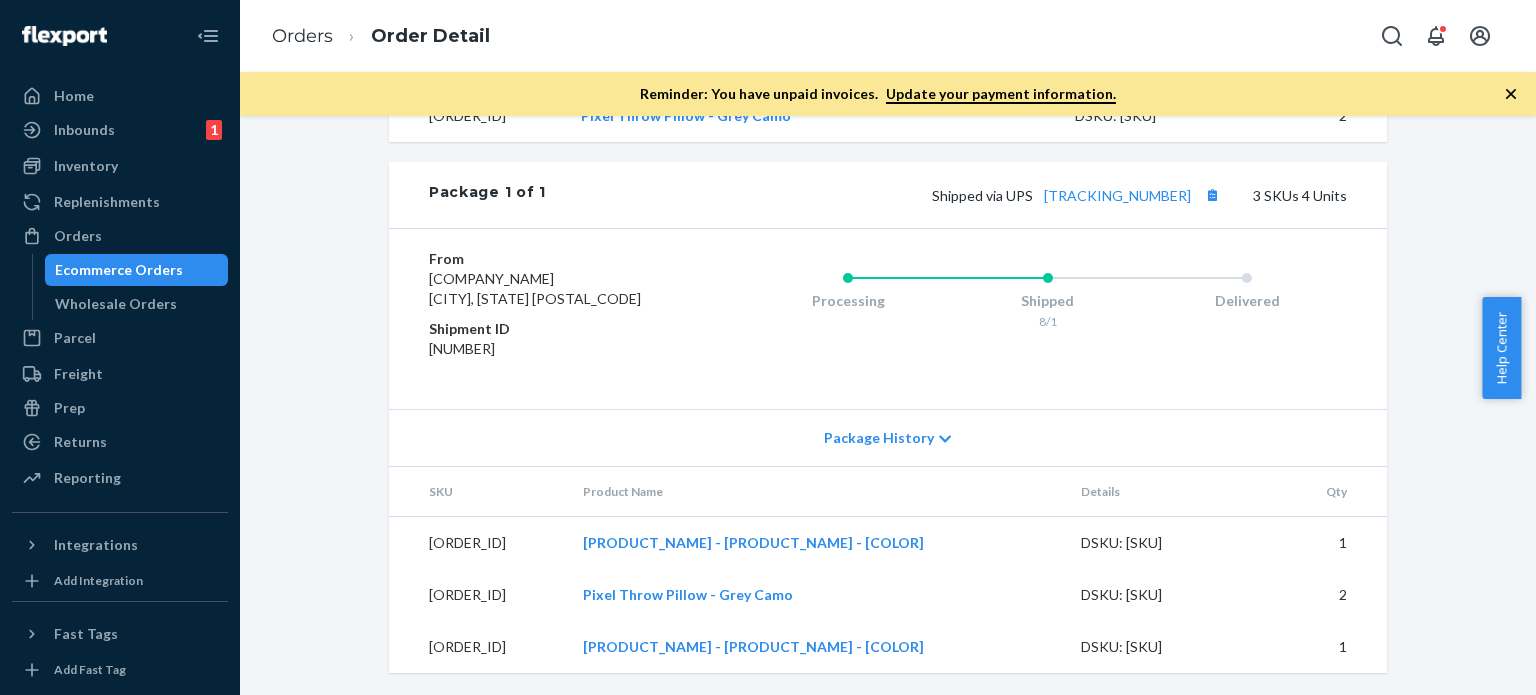 drag, startPoint x: 1040, startPoint y: 167, endPoint x: 1220, endPoint y: 170, distance: 180.025 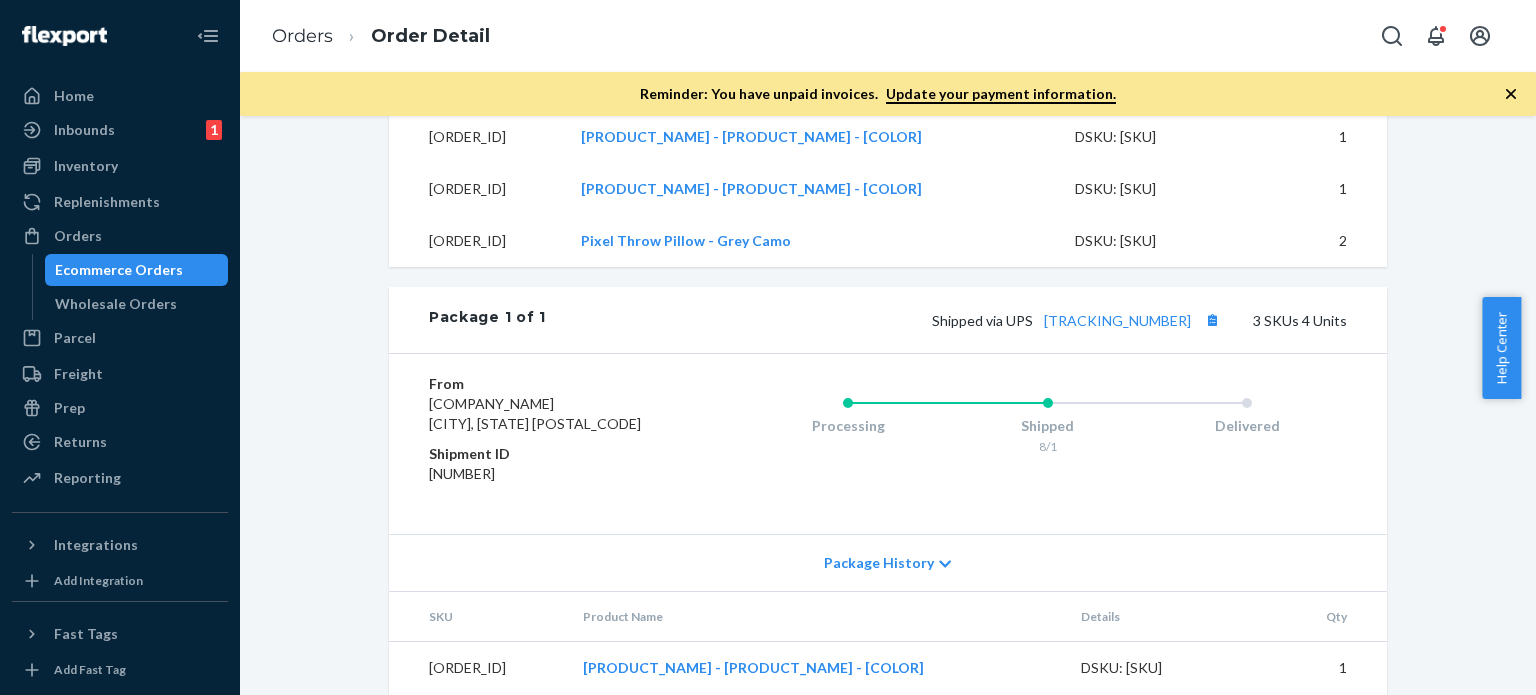 scroll, scrollTop: 754, scrollLeft: 0, axis: vertical 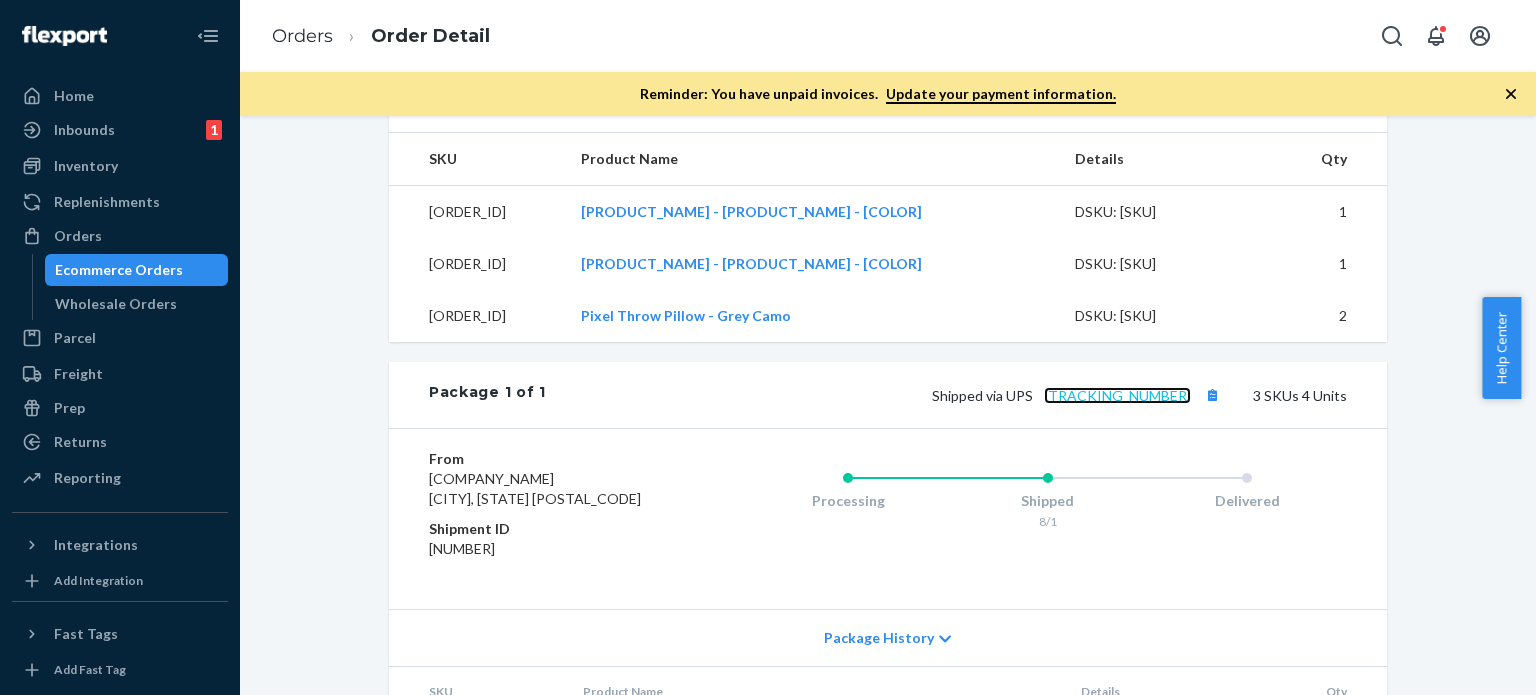 click on "[TRACKING_NUMBER]" at bounding box center [1117, 395] 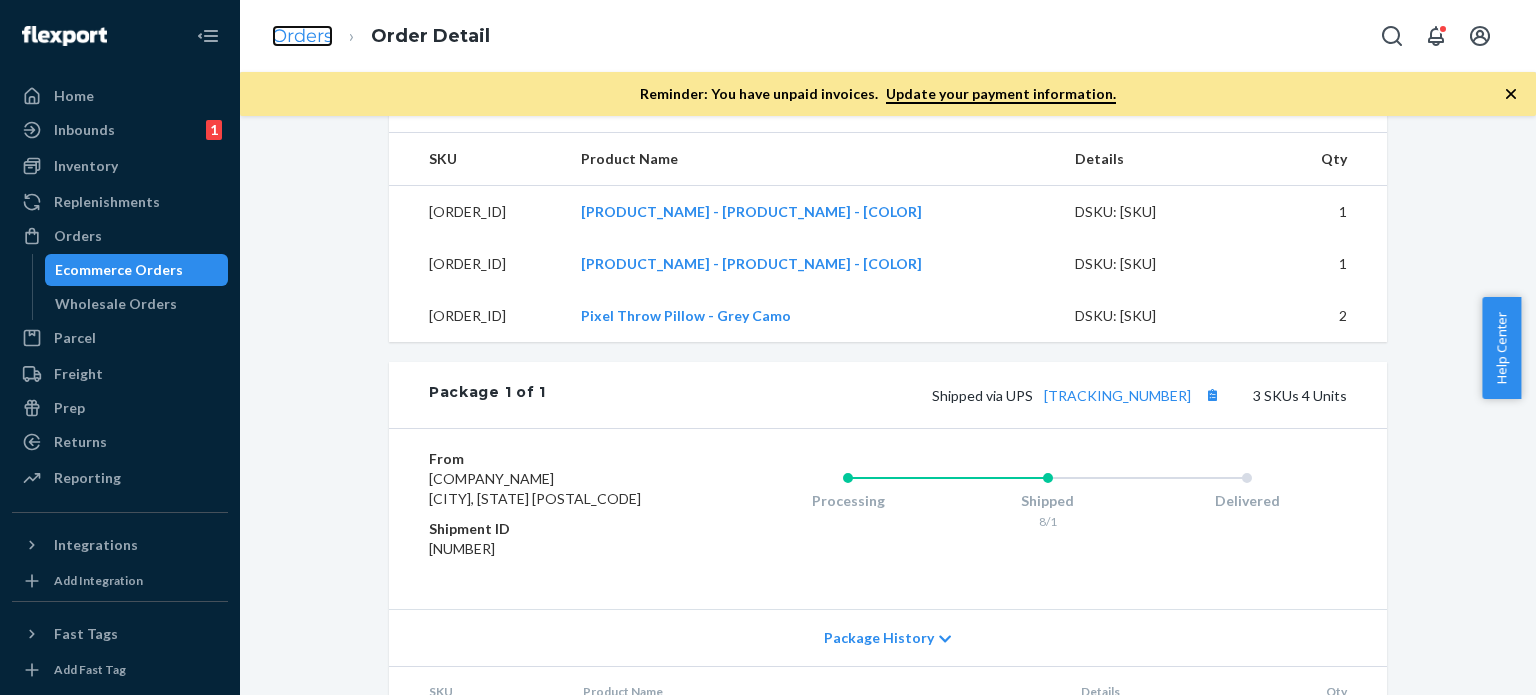 click on "Orders" at bounding box center (302, 36) 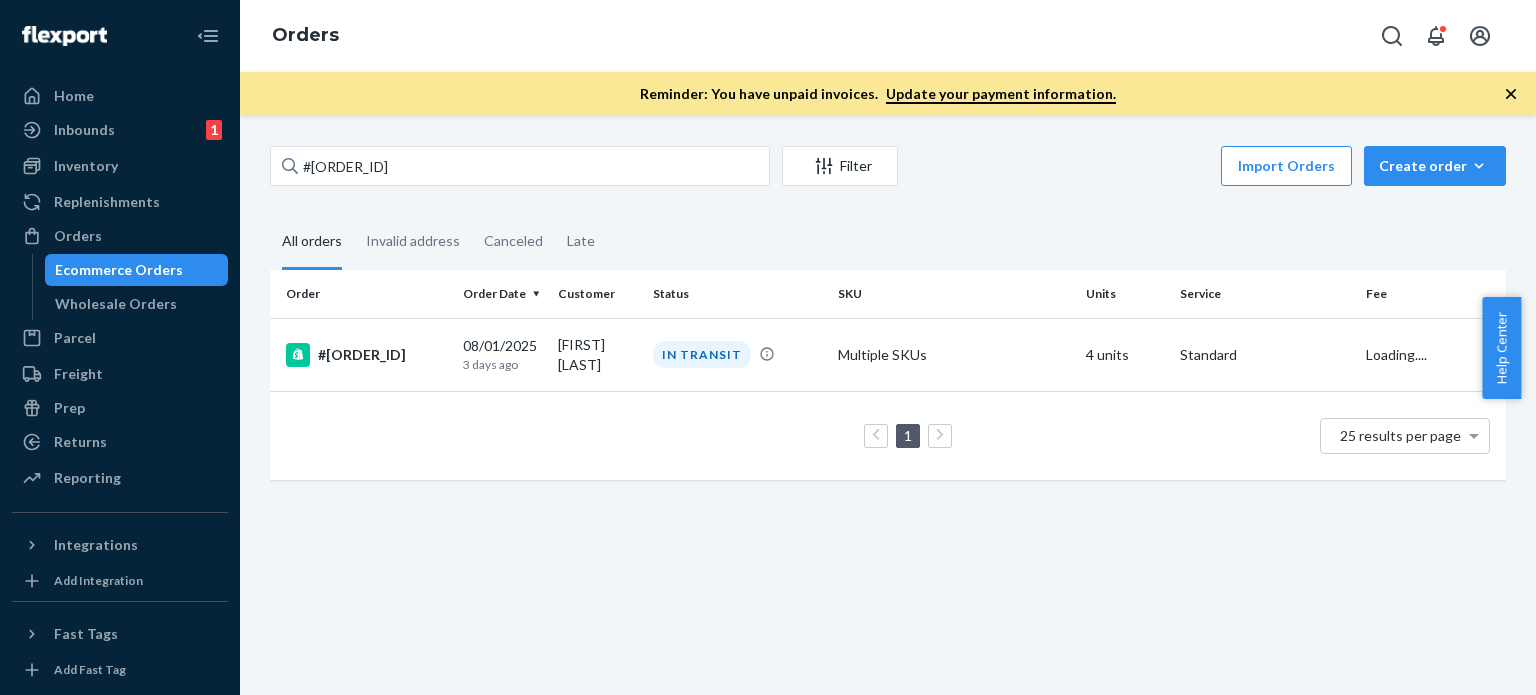 scroll, scrollTop: 0, scrollLeft: 0, axis: both 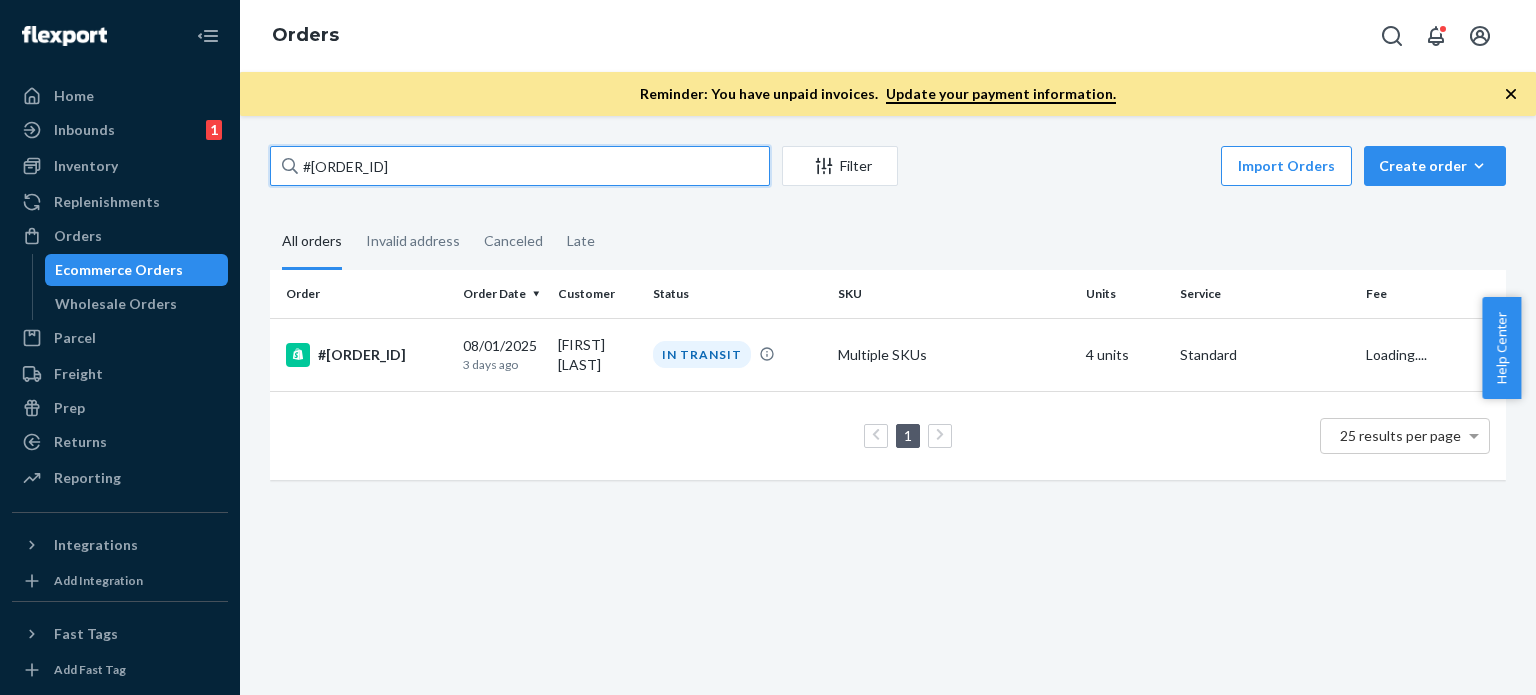 drag, startPoint x: 460, startPoint y: 176, endPoint x: 224, endPoint y: 164, distance: 236.30489 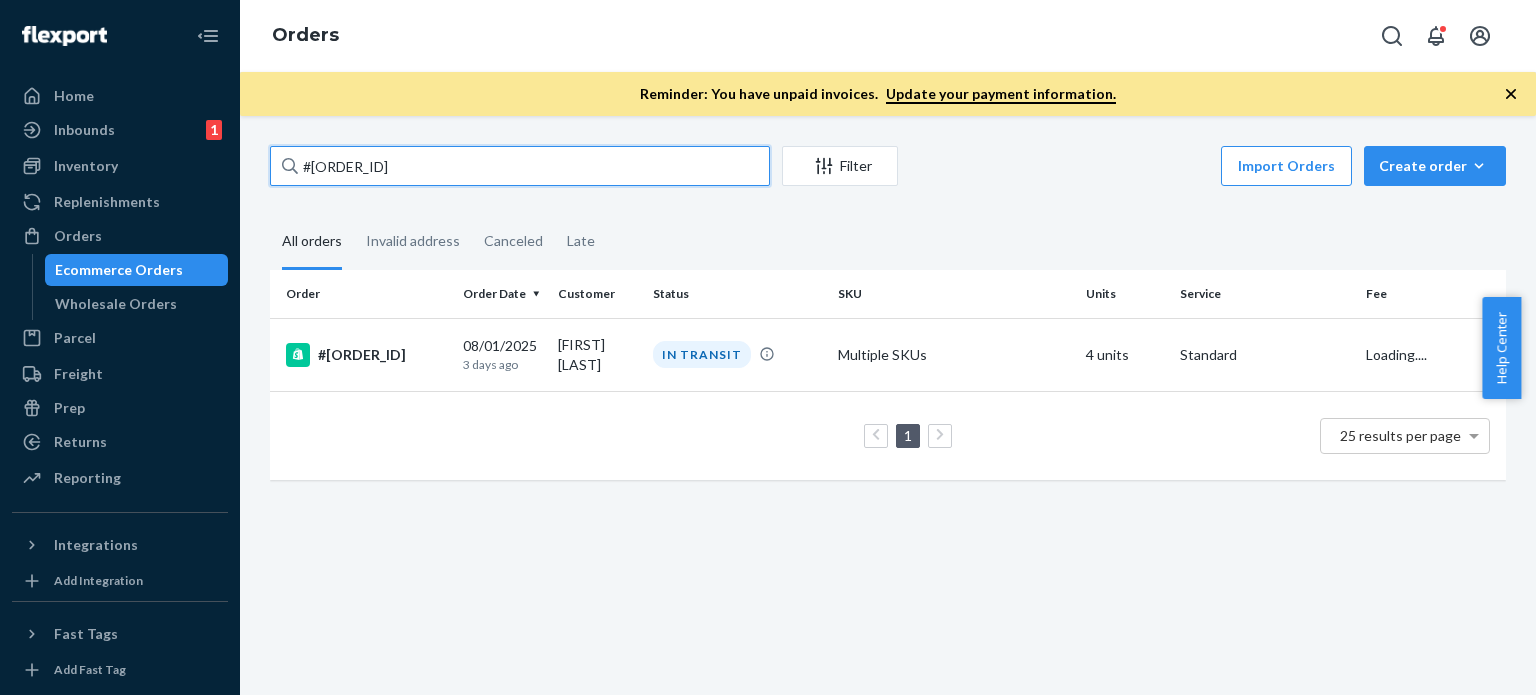 click on "Home Inbounds 1 Shipping Plans Problems 1 Inventory Products Replenishments Orders Ecommerce Orders Wholesale Orders Parcel Parcel orders Integrations Freight Prep Returns All Returns Settings Packages Reporting Reports Analytics Integrations Add Integration Fast Tags Add Fast Tag Settings Talk to Support Help Center Give Feedback Orders Reminder: You have unpaid invoices.  Update your payment information. #[ORDER_ID] Filter Import Orders Create order Ecommerce order Removal order All orders Invalid address Canceled Late Order Order Date Customer Status SKU Units Service Fee #[ORDER_ID] [DATE] [TIME_AGO] IN TRANSIT Multiple SKUs [UNITS] Standard Loading.... 1 25 results per page" at bounding box center (768, 347) 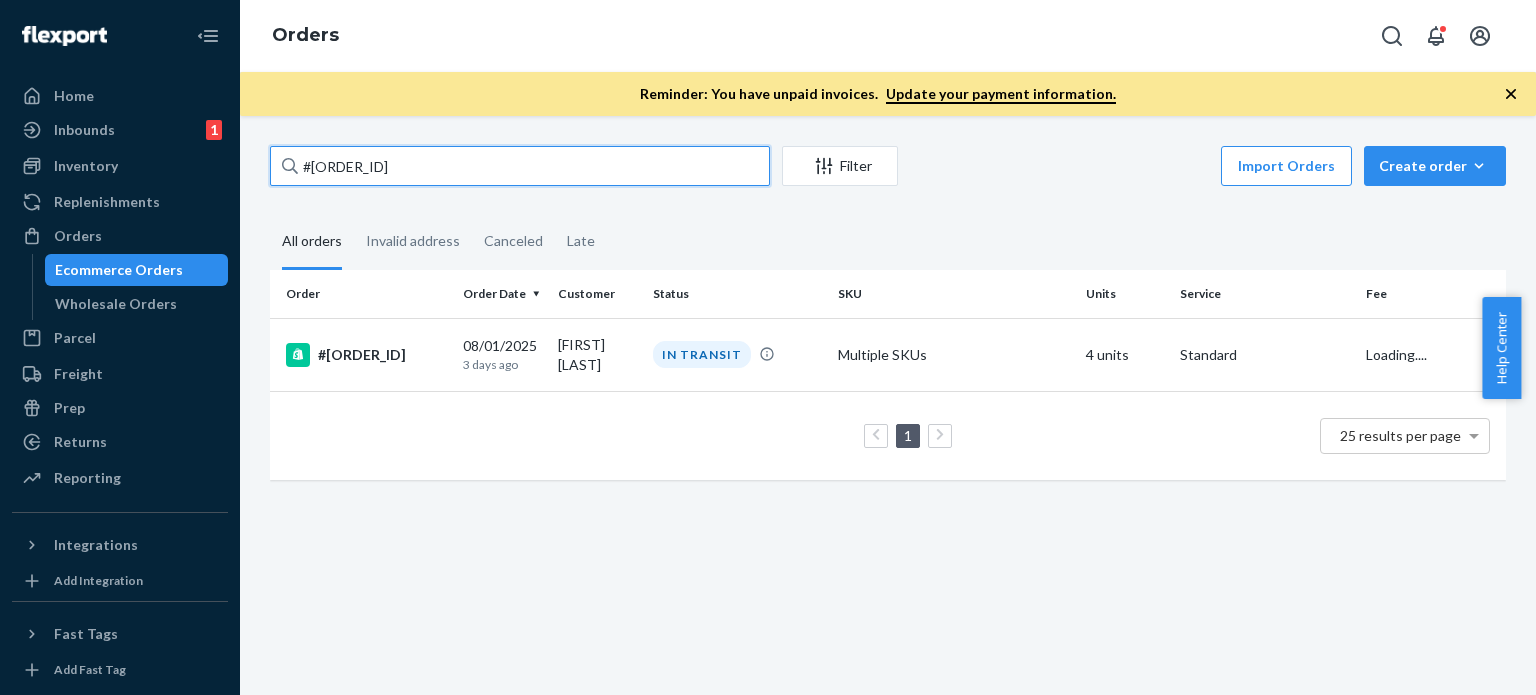 paste on "[POSTAL_CODE]" 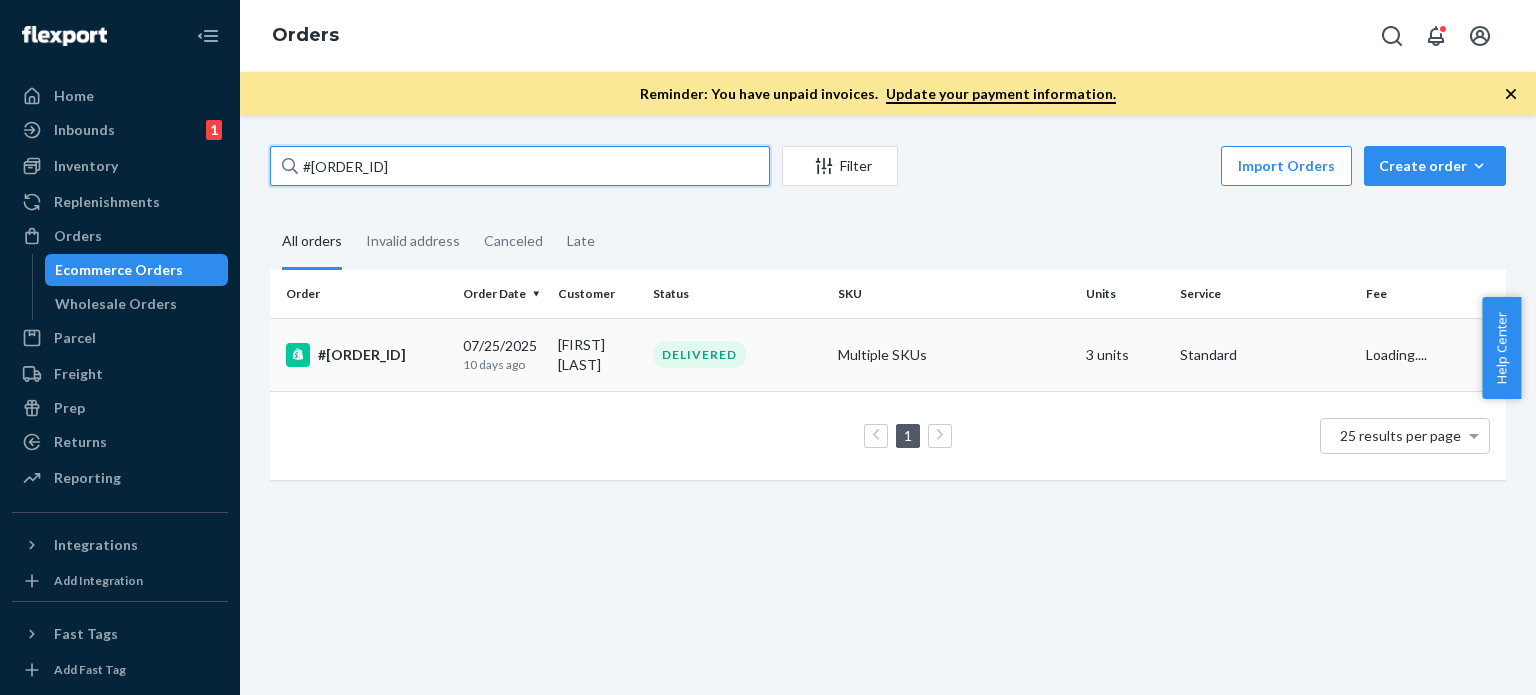 type on "#[ORDER_ID]" 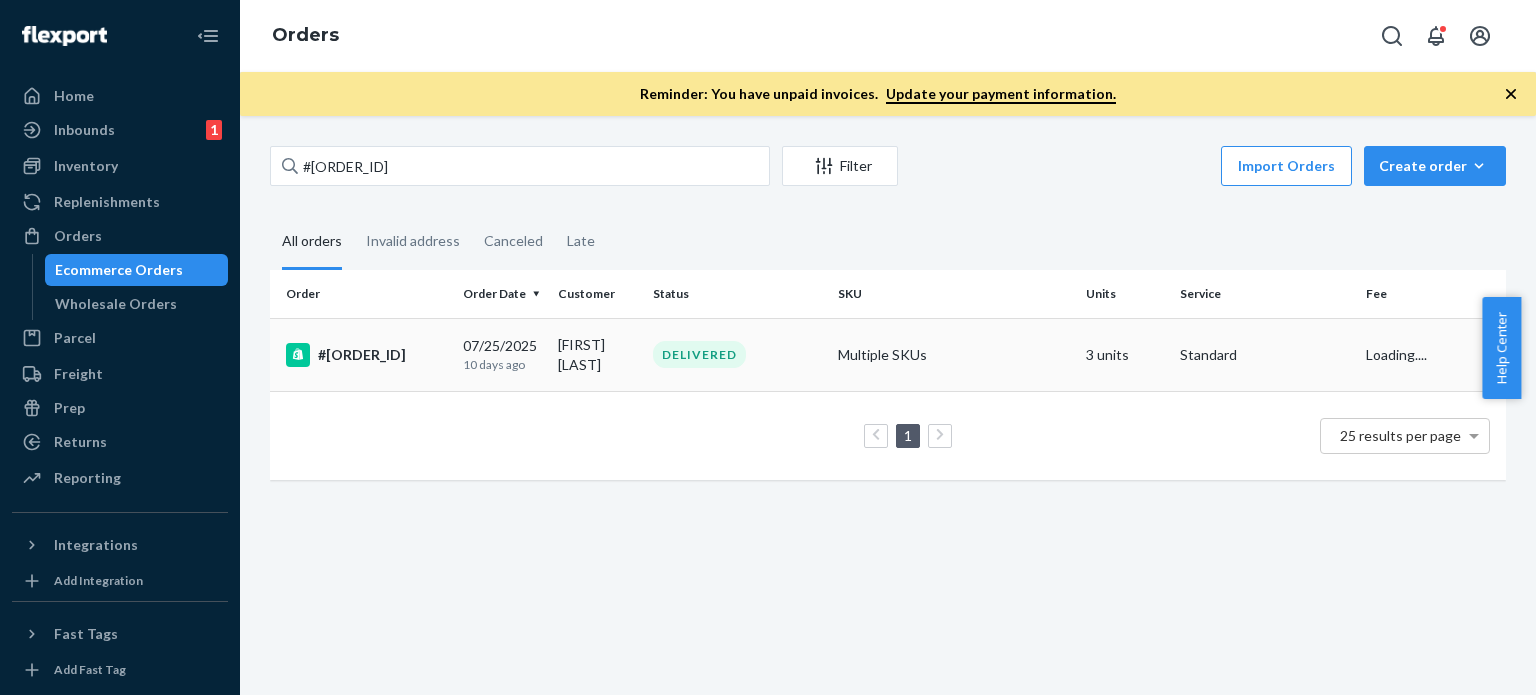 click on "[FIRST] [LAST]" at bounding box center [597, 354] 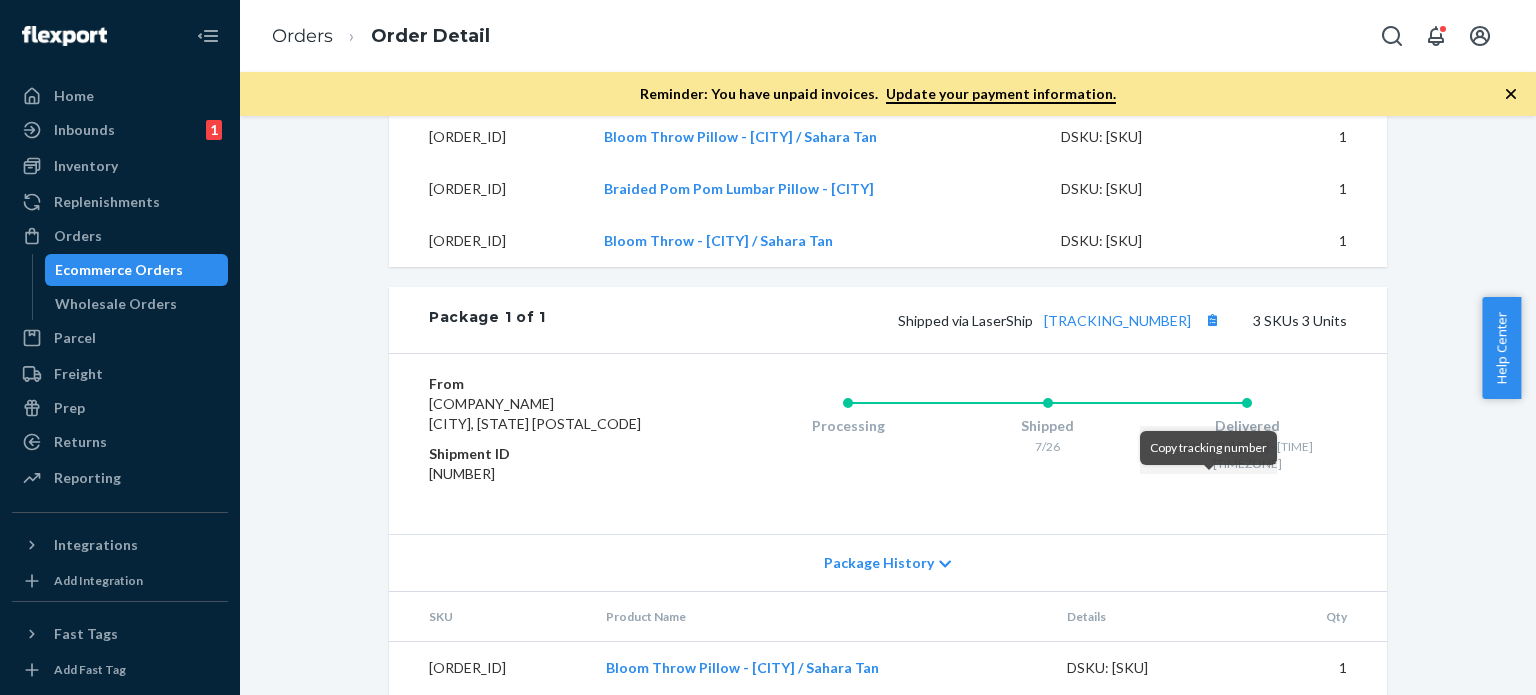 scroll, scrollTop: 900, scrollLeft: 0, axis: vertical 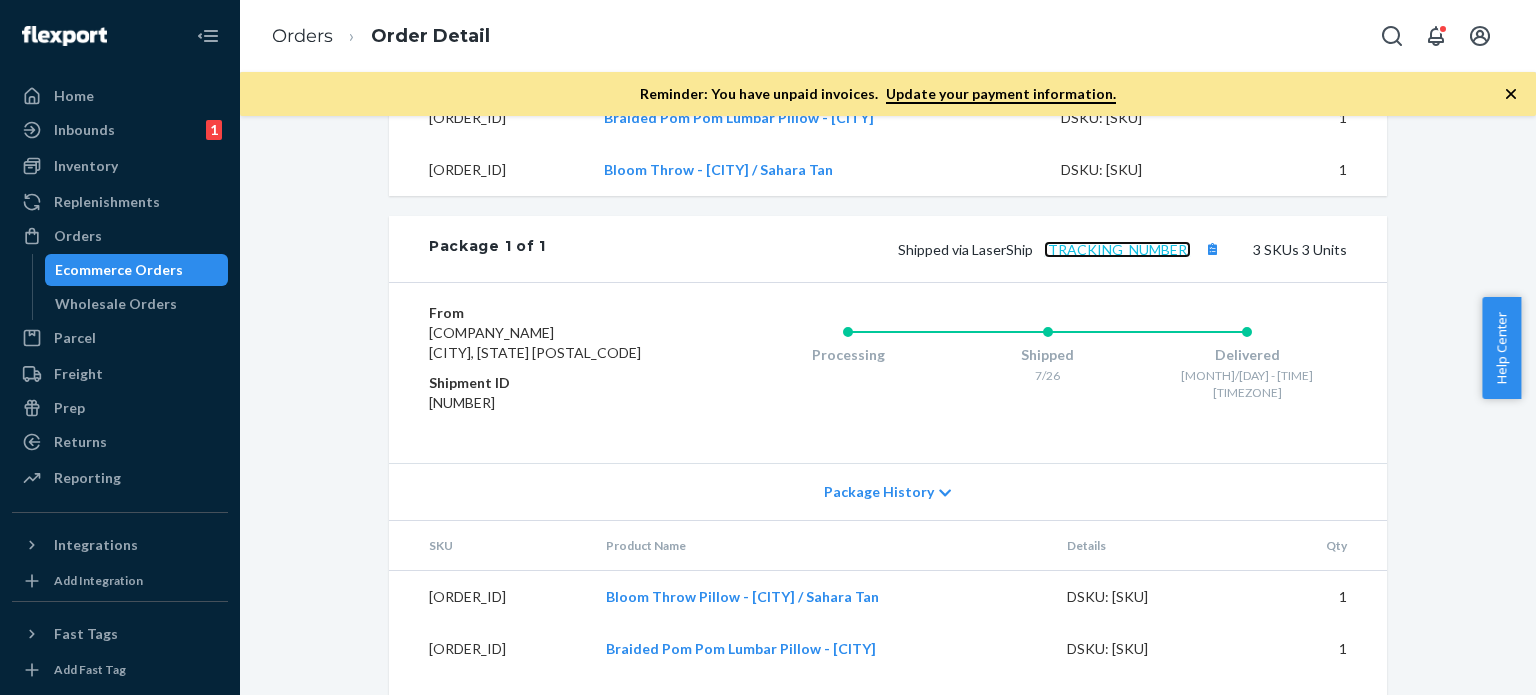 click on "[TRACKING_NUMBER]" at bounding box center [1117, 249] 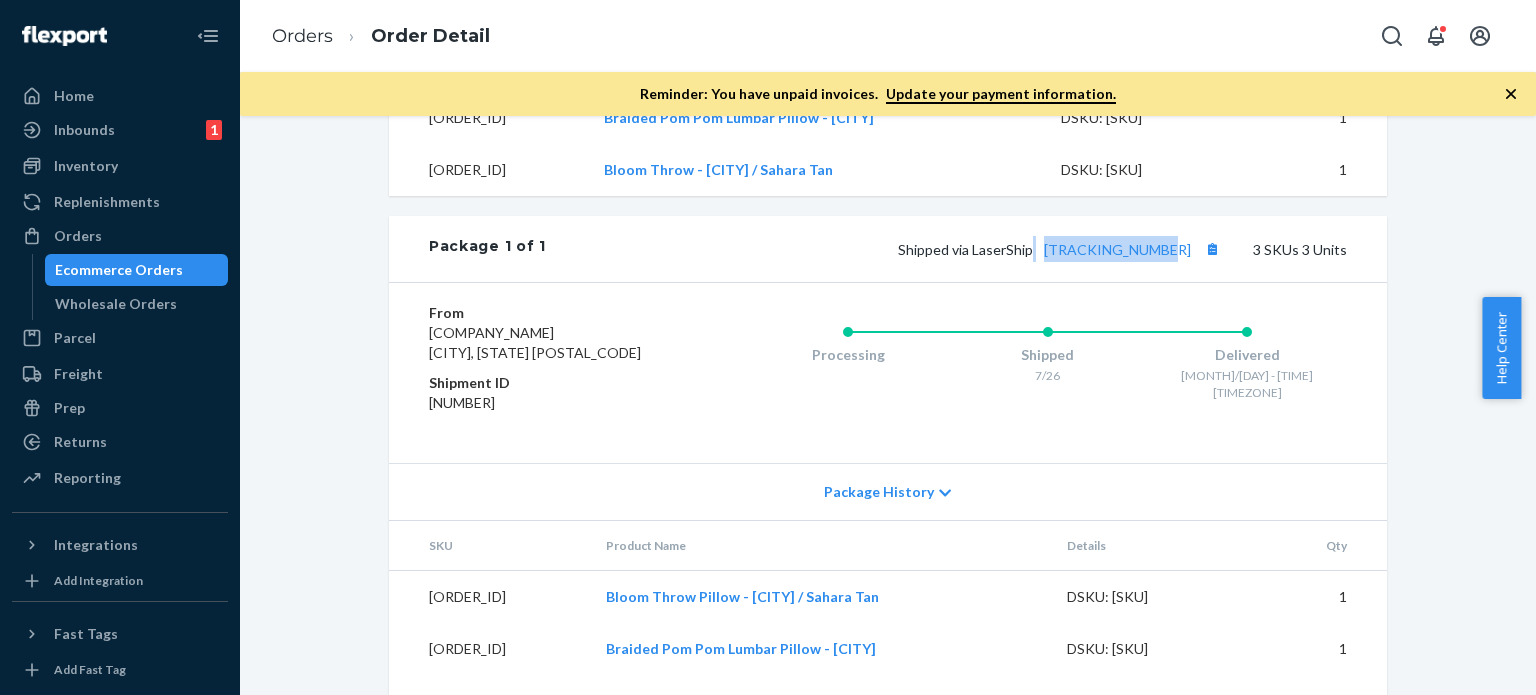 drag, startPoint x: 1192, startPoint y: 251, endPoint x: 1048, endPoint y: 254, distance: 144.03125 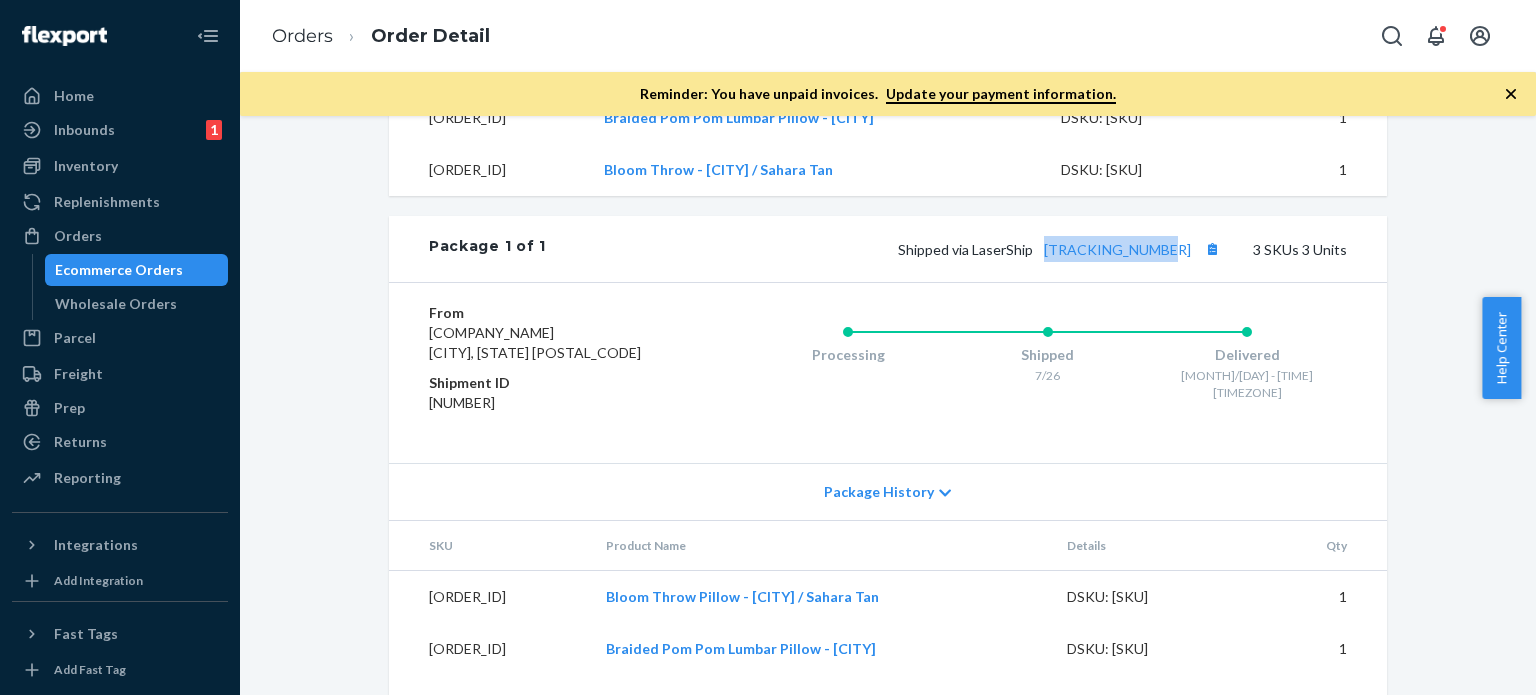drag, startPoint x: 1059, startPoint y: 227, endPoint x: 1090, endPoint y: 230, distance: 31.144823 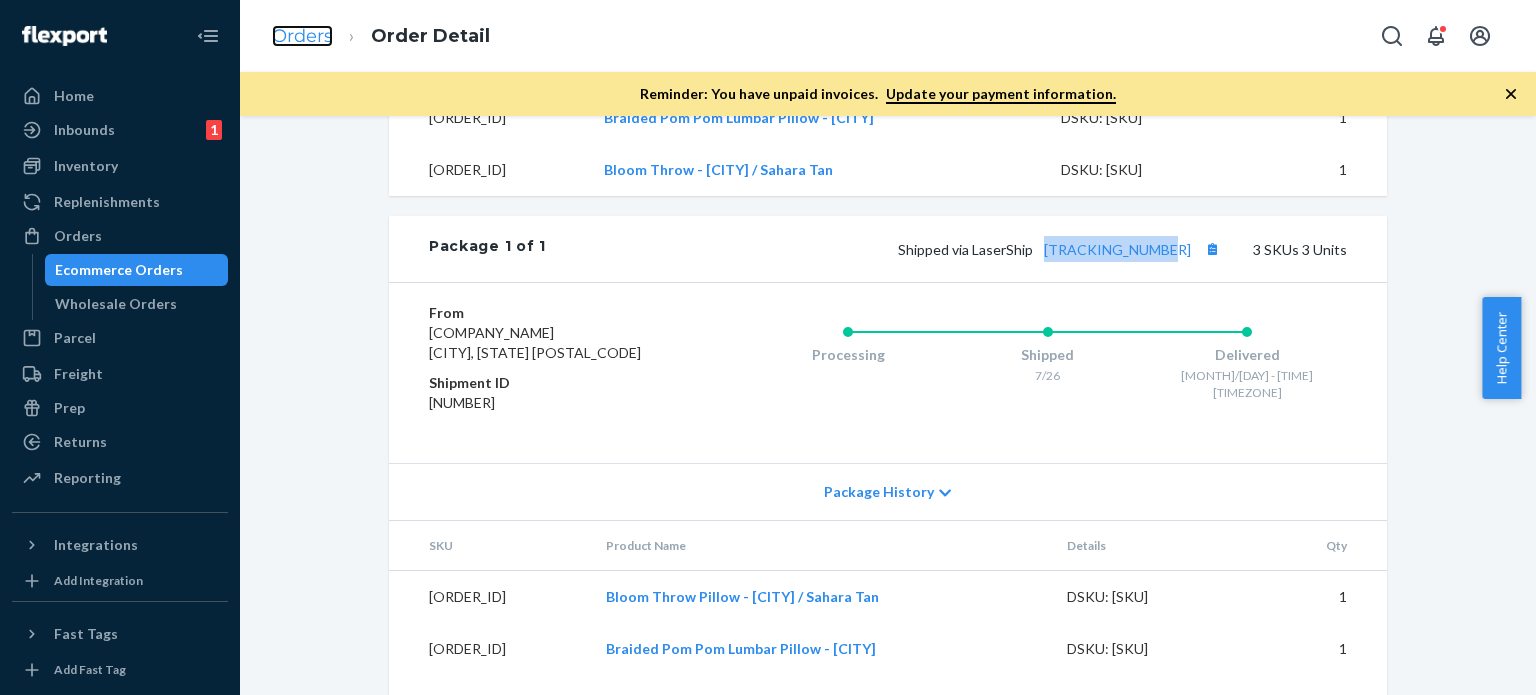 click on "Orders" at bounding box center [302, 36] 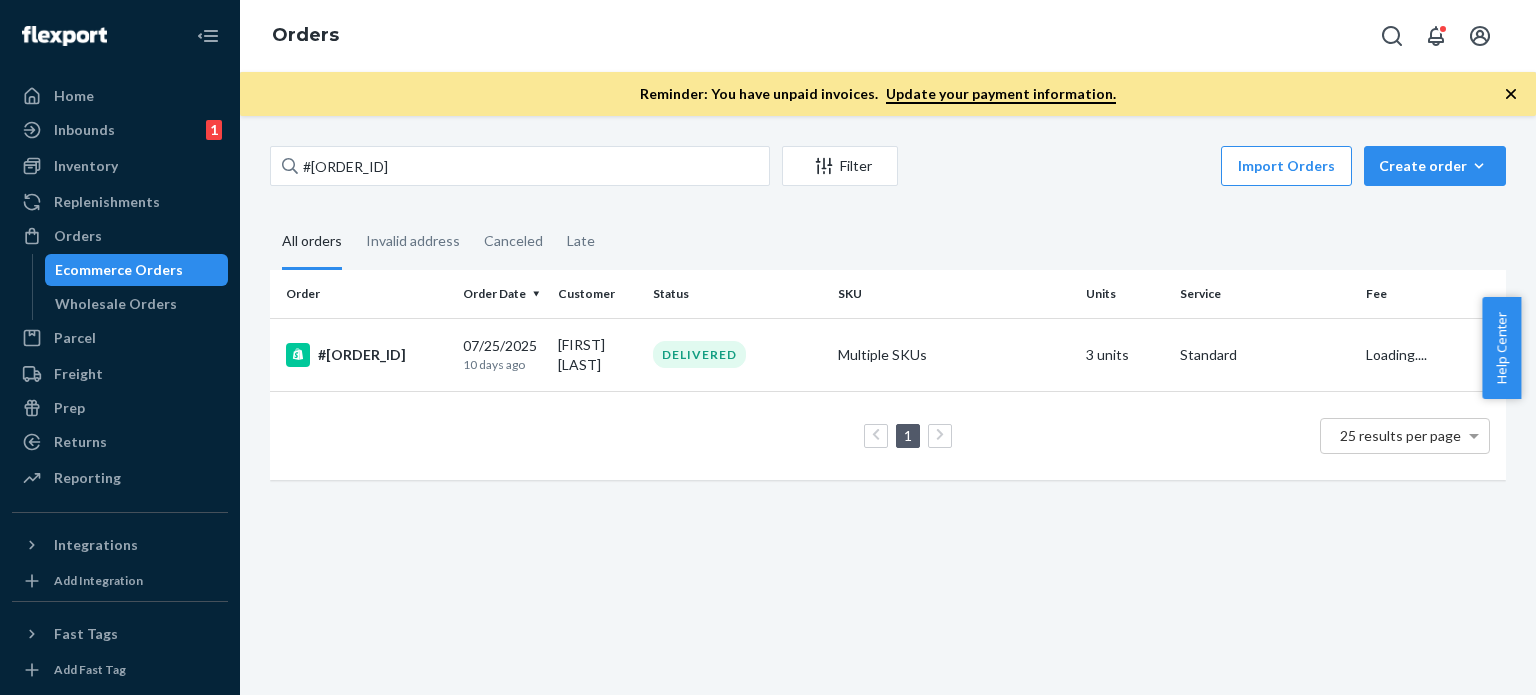 scroll, scrollTop: 0, scrollLeft: 0, axis: both 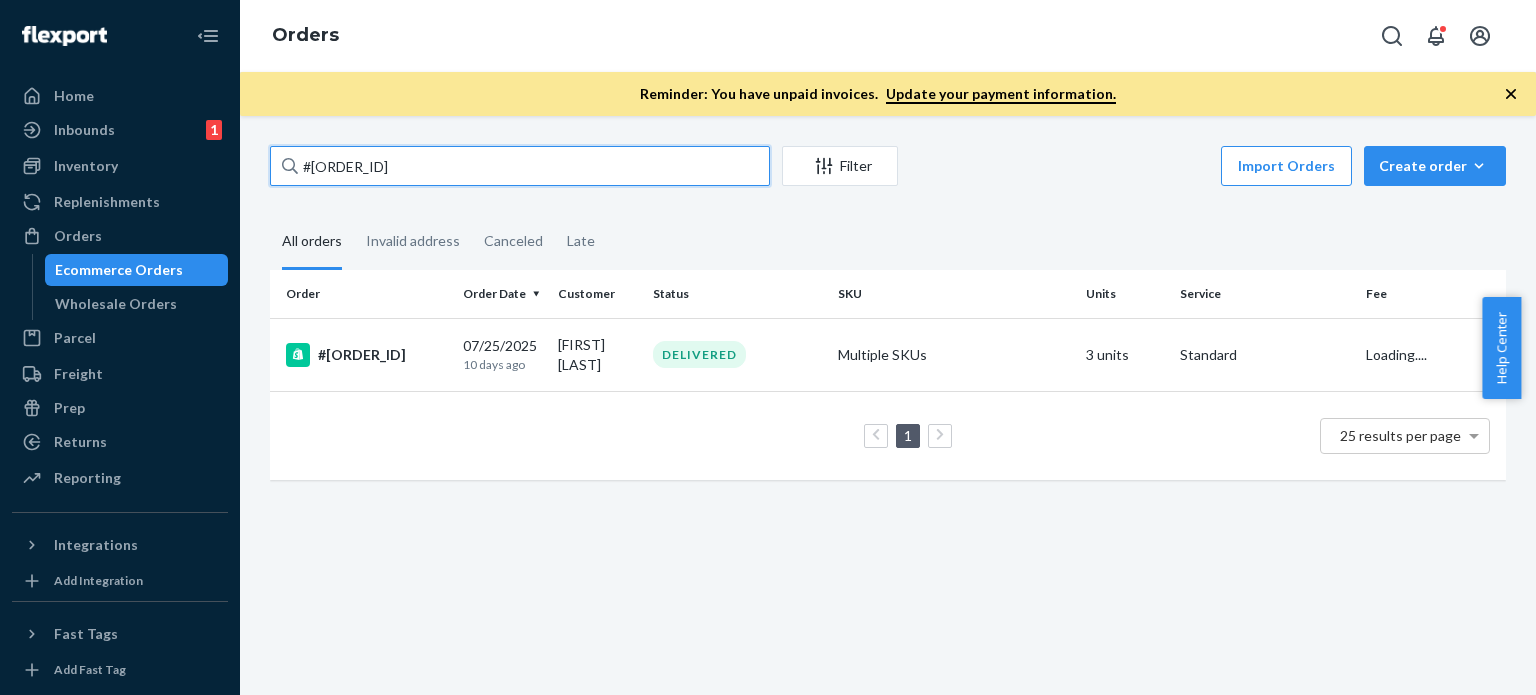 click on "Home Inbounds 1 Shipping Plans Problems 1 Inventory Products Replenishments Orders Ecommerce Orders Wholesale Orders Parcel Parcel orders Integrations Freight Prep Returns All Returns Settings Packages Reporting Reports Analytics Integrations Add Integration Fast Tags Add Fast Tag Settings Talk to Support Help Center Give Feedback Orders Reminder: You have unpaid invoices.  Update your payment information. #[ORDER_ID] Filter Import Orders Create order Ecommerce order Removal order All orders Invalid address Canceled Late Order Order Date Customer Status SKU Units Service Fee #[ORDER_ID] [DATE] [TIME_AGO] DELIVERED Multiple SKUs [UNITS] Standard Loading.... 1 25 results per page" at bounding box center (768, 347) 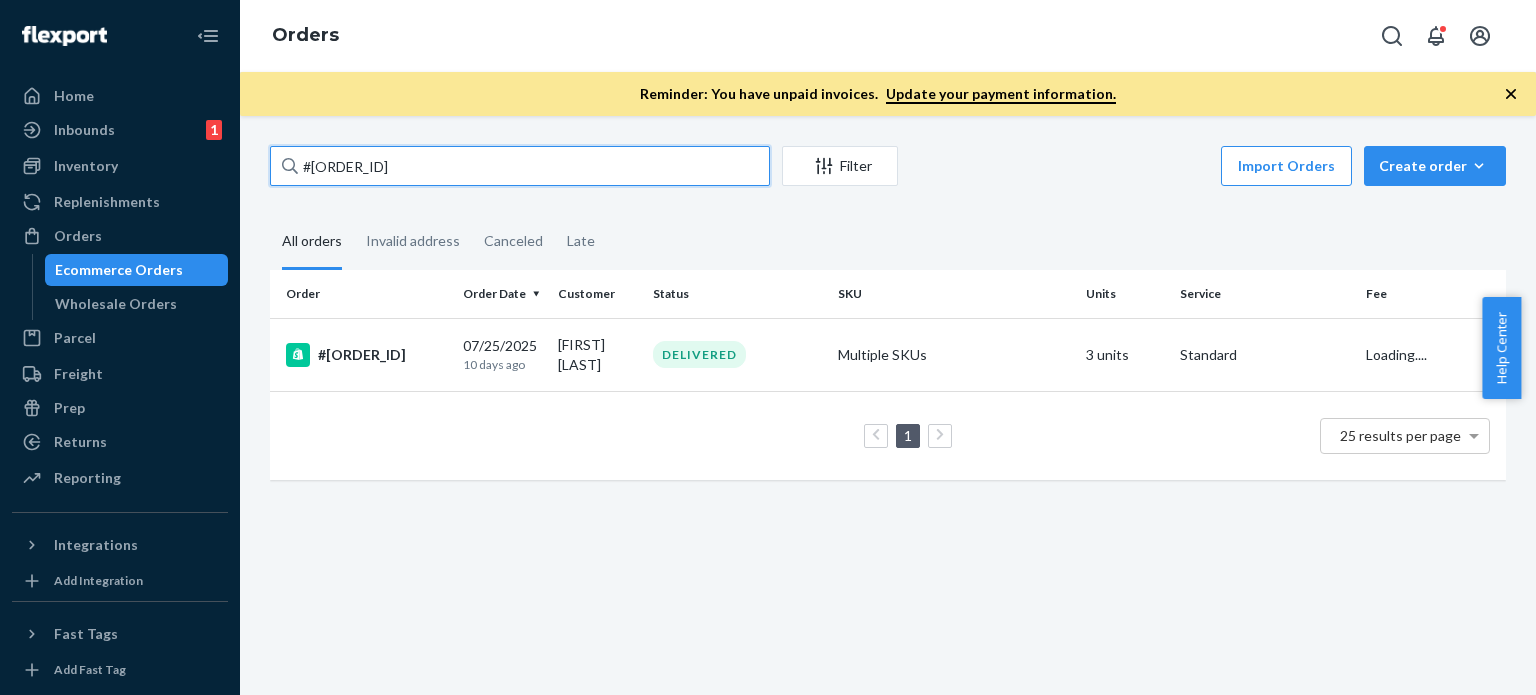 paste on "1329" 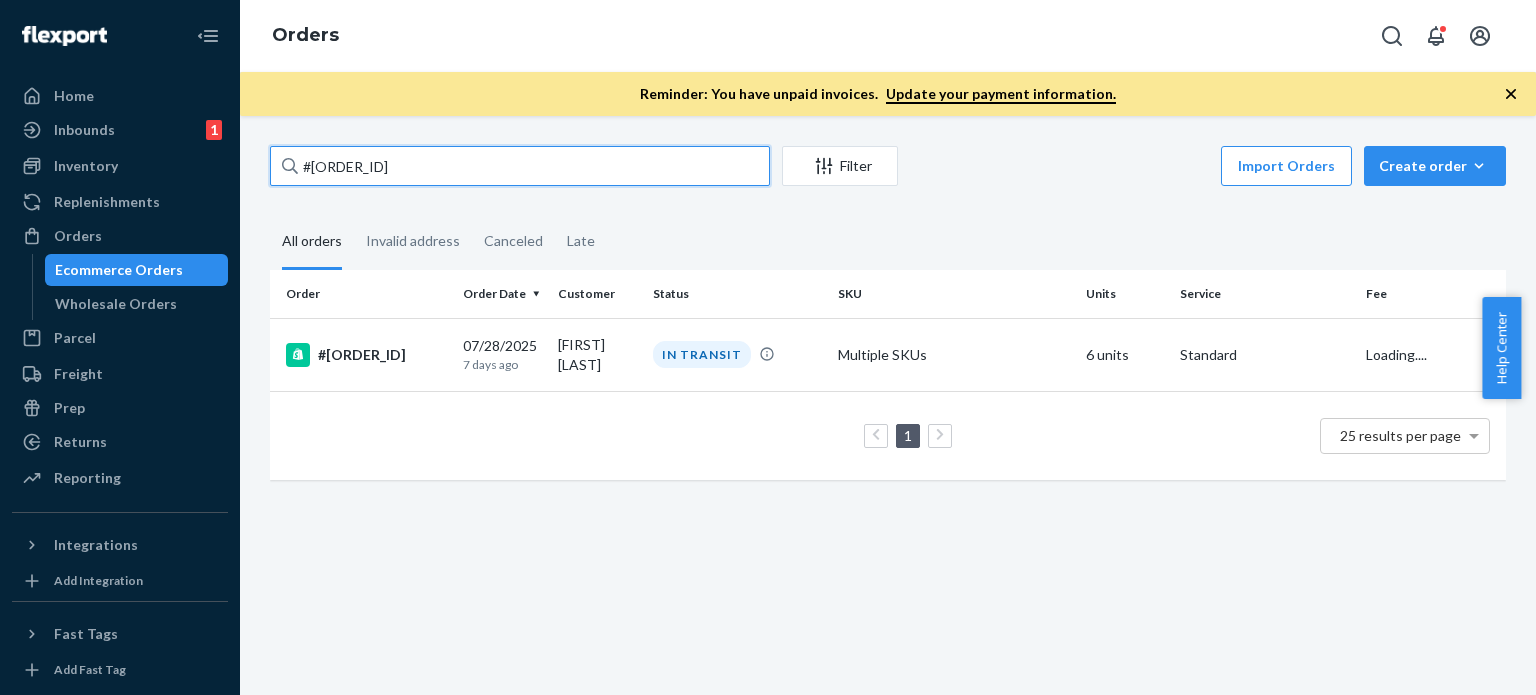 type on "#[ORDER_ID]" 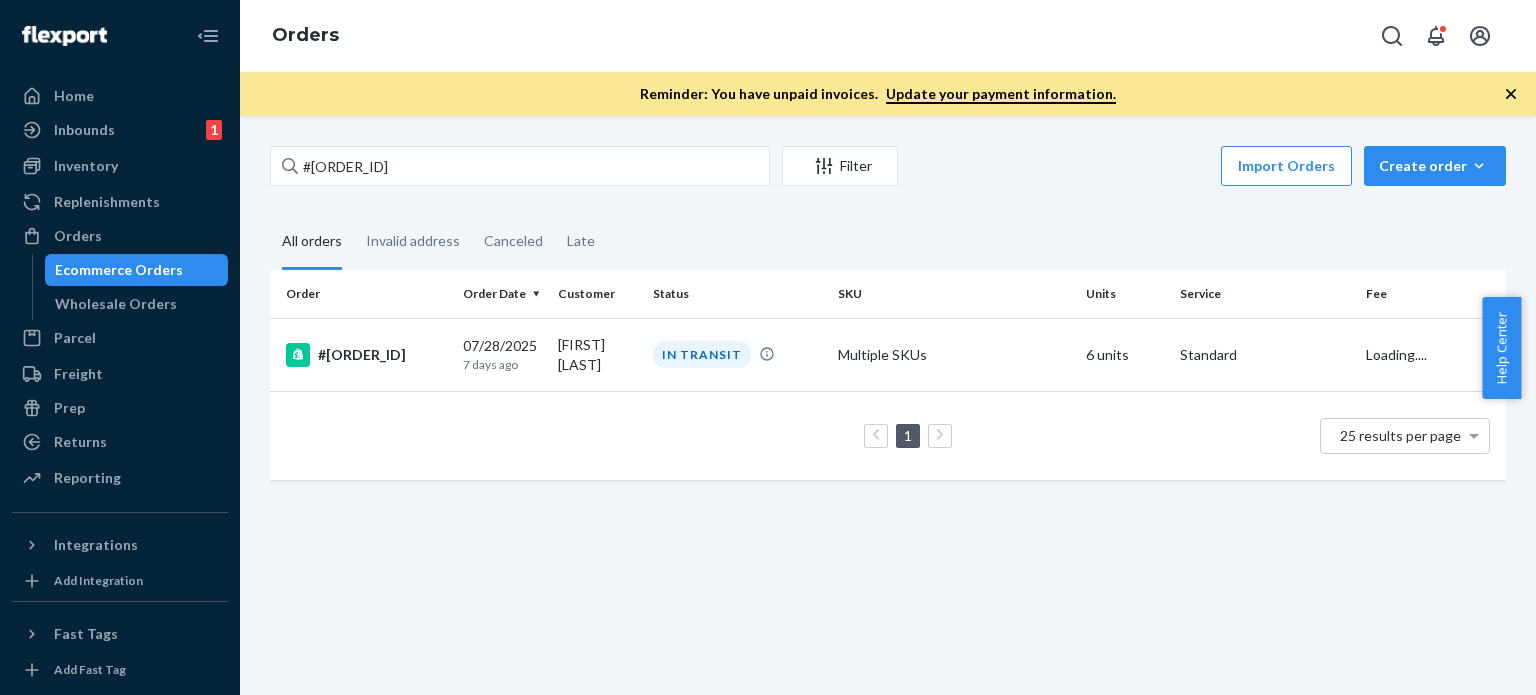 click on "[FIRST] [LAST]" at bounding box center [597, 354] 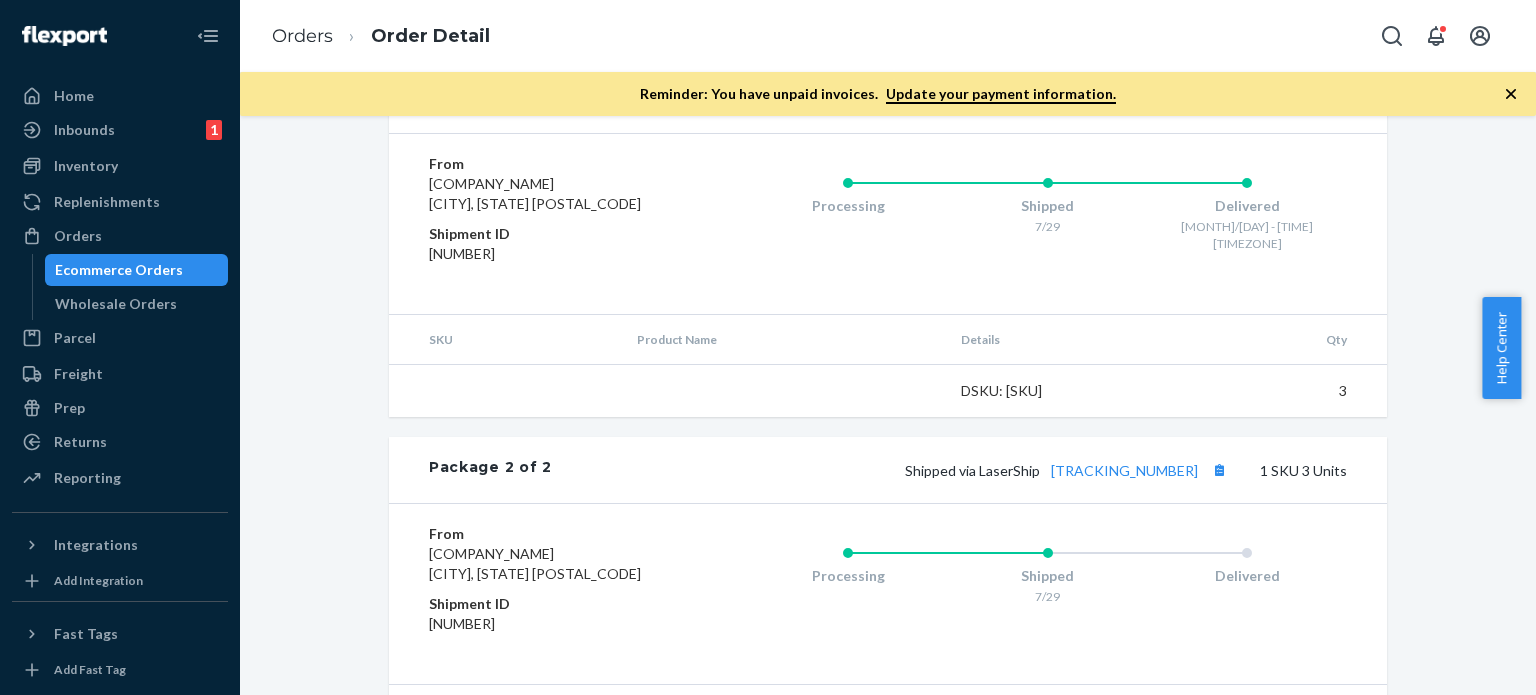 scroll, scrollTop: 1000, scrollLeft: 0, axis: vertical 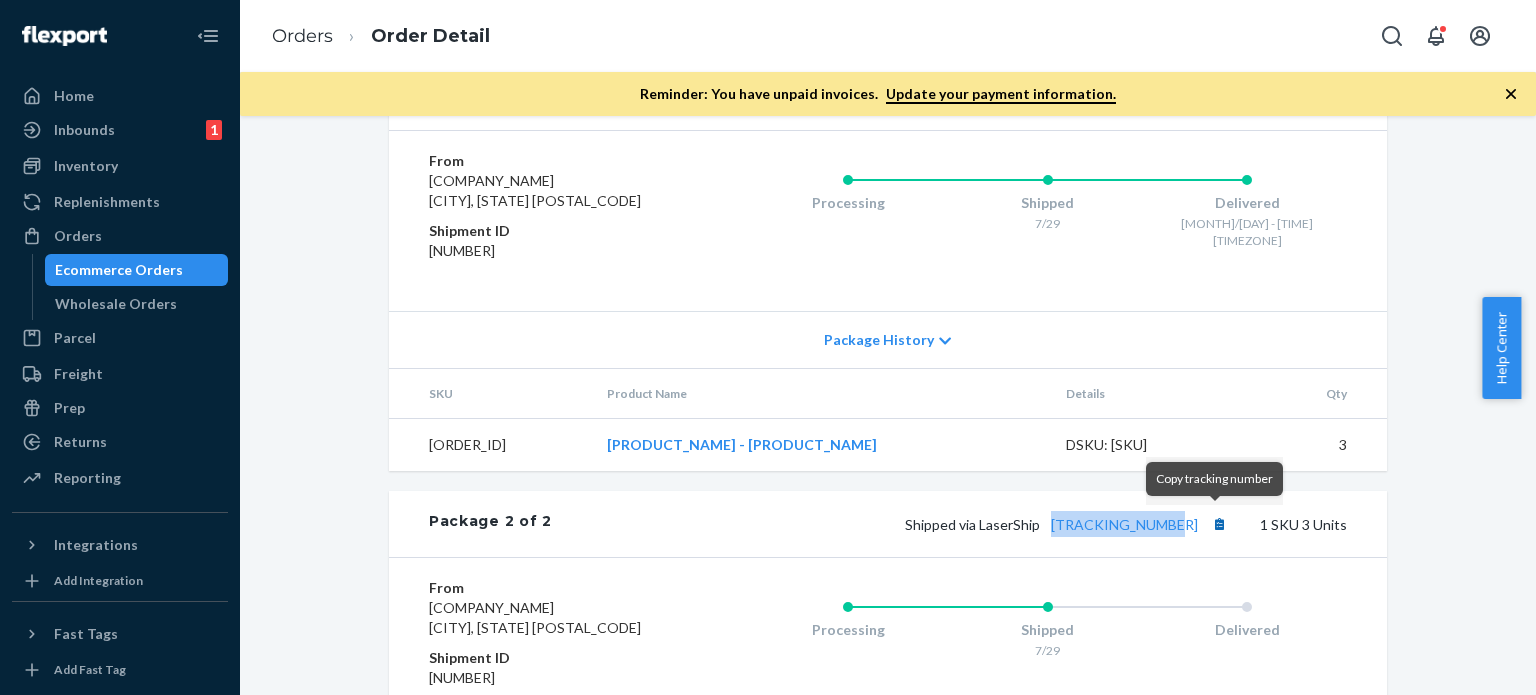 drag, startPoint x: 1092, startPoint y: 506, endPoint x: 1204, endPoint y: 518, distance: 112.64102 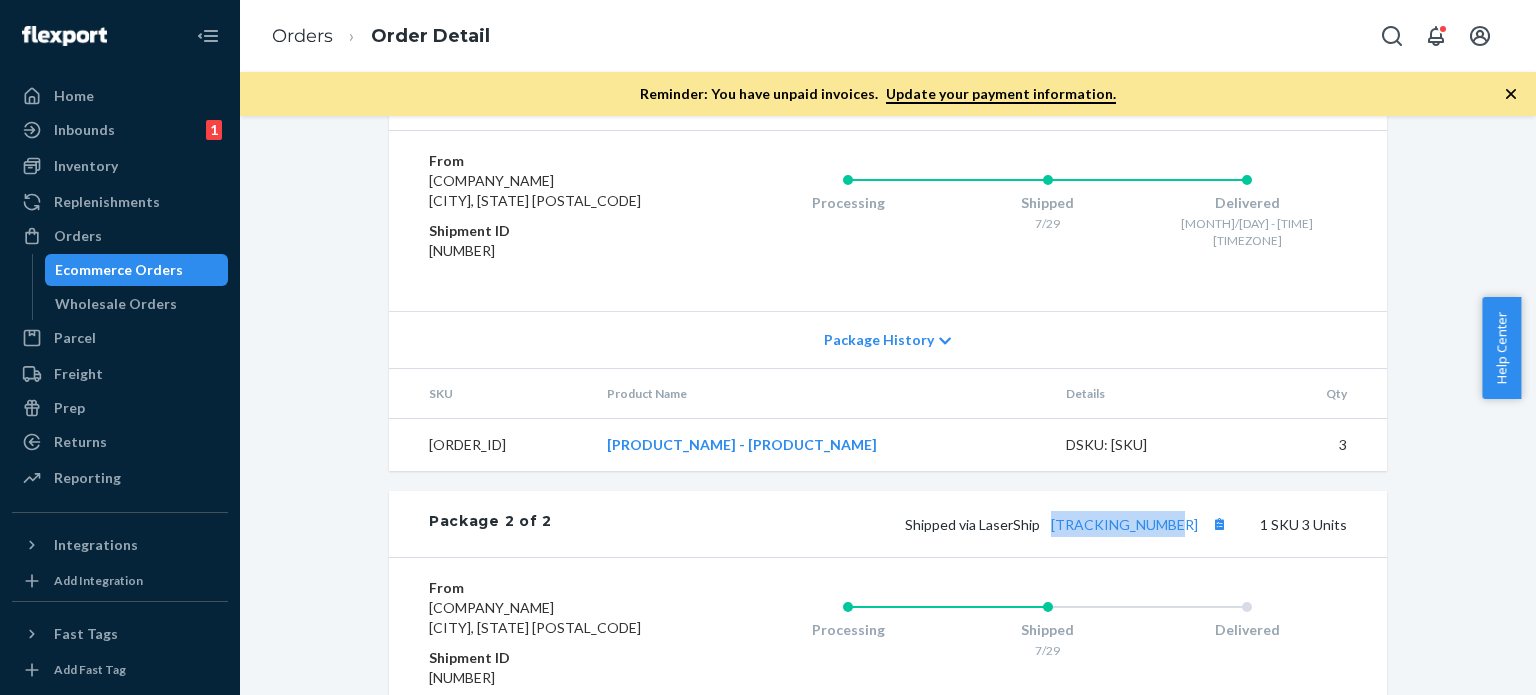 copy on "[TRACKING_NUMBER]" 